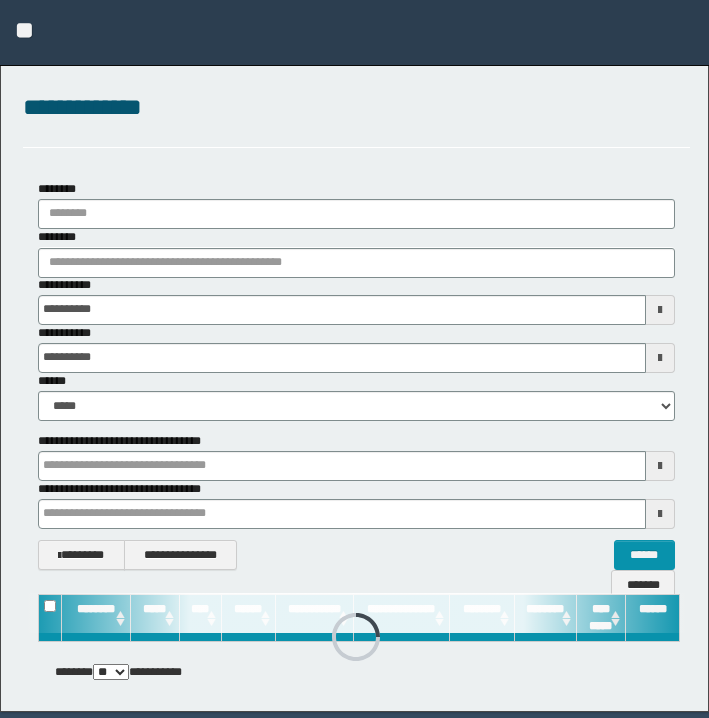 scroll, scrollTop: 0, scrollLeft: 0, axis: both 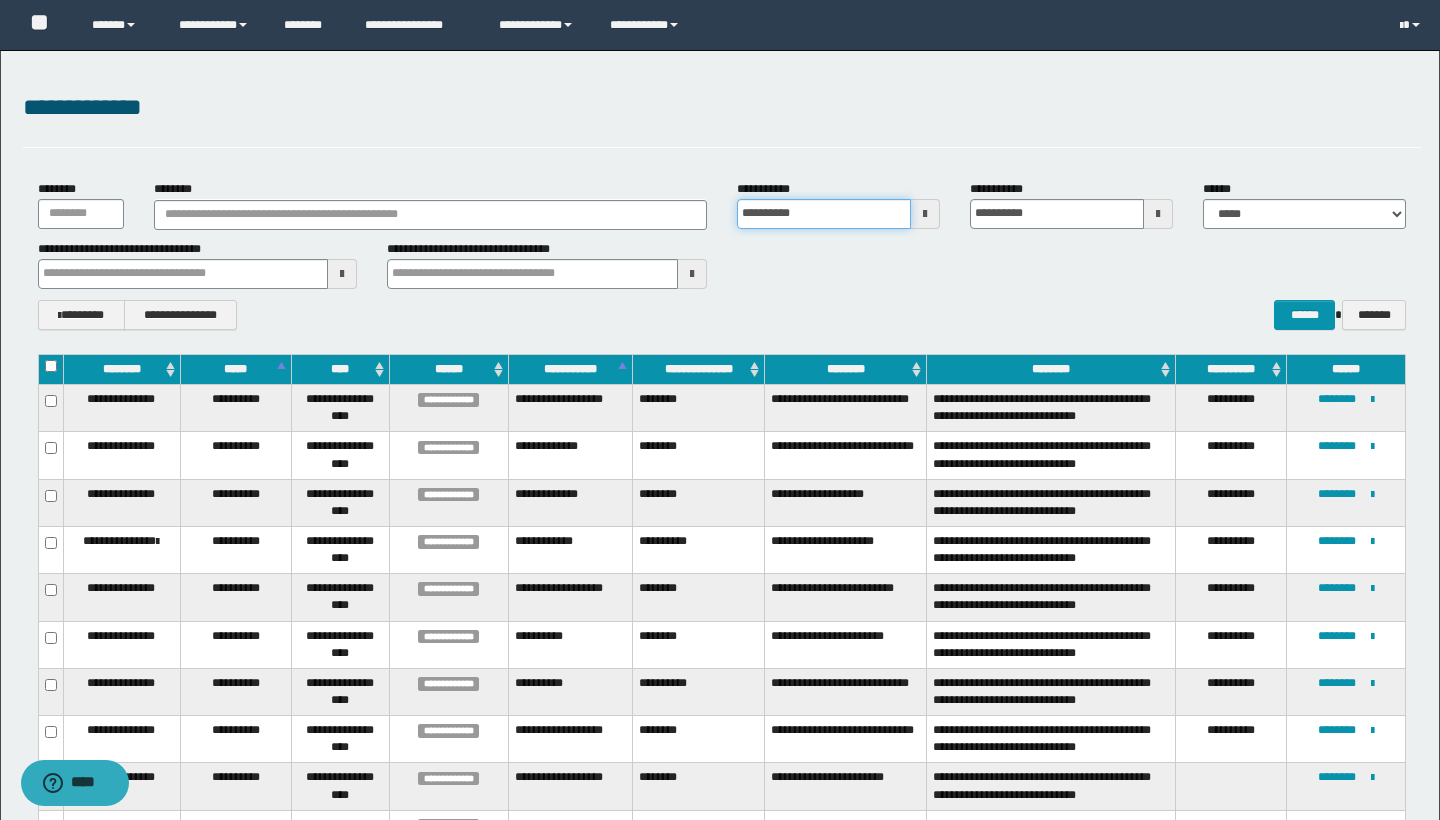 click on "**********" at bounding box center (824, 214) 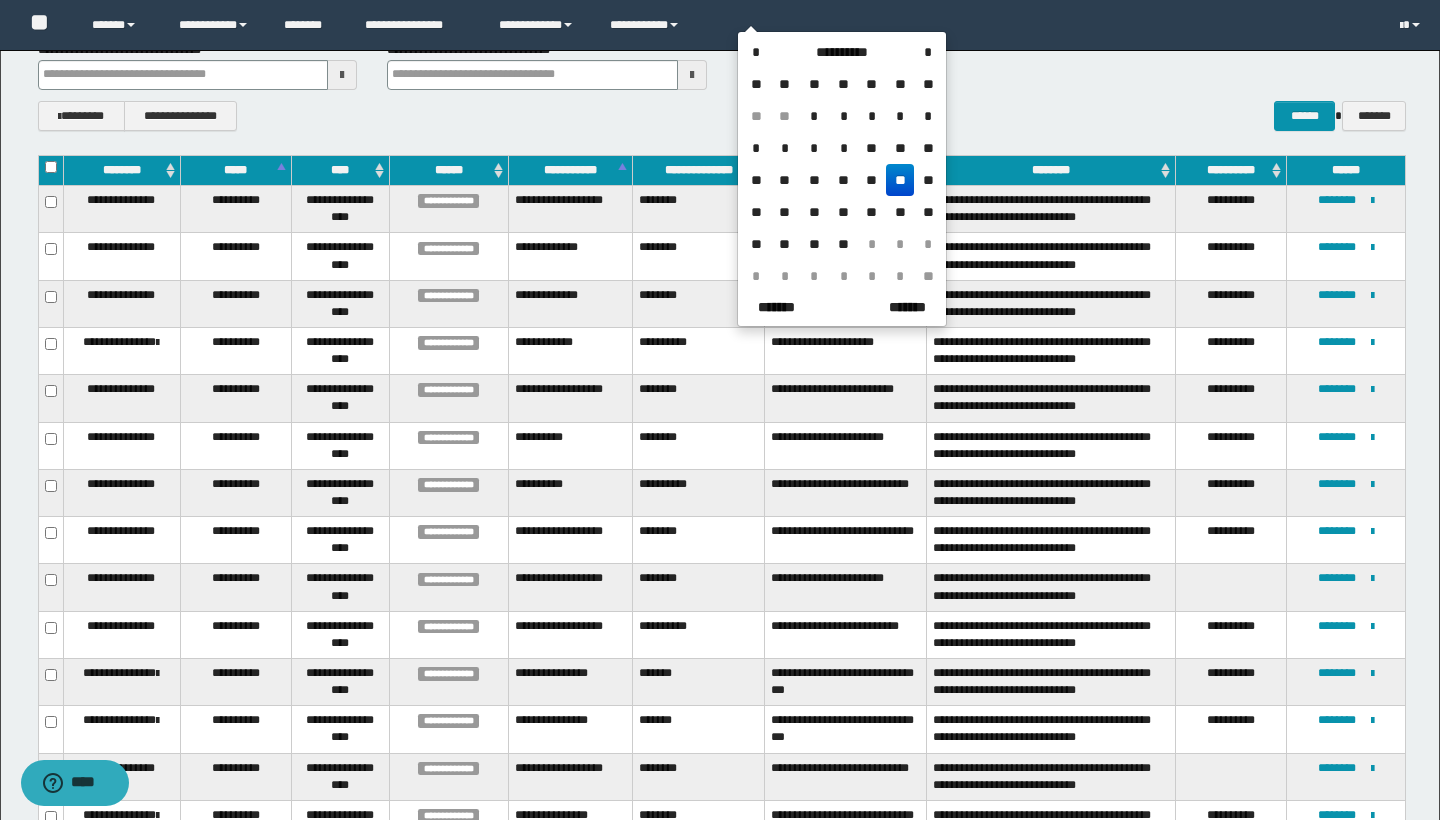 scroll, scrollTop: 203, scrollLeft: 0, axis: vertical 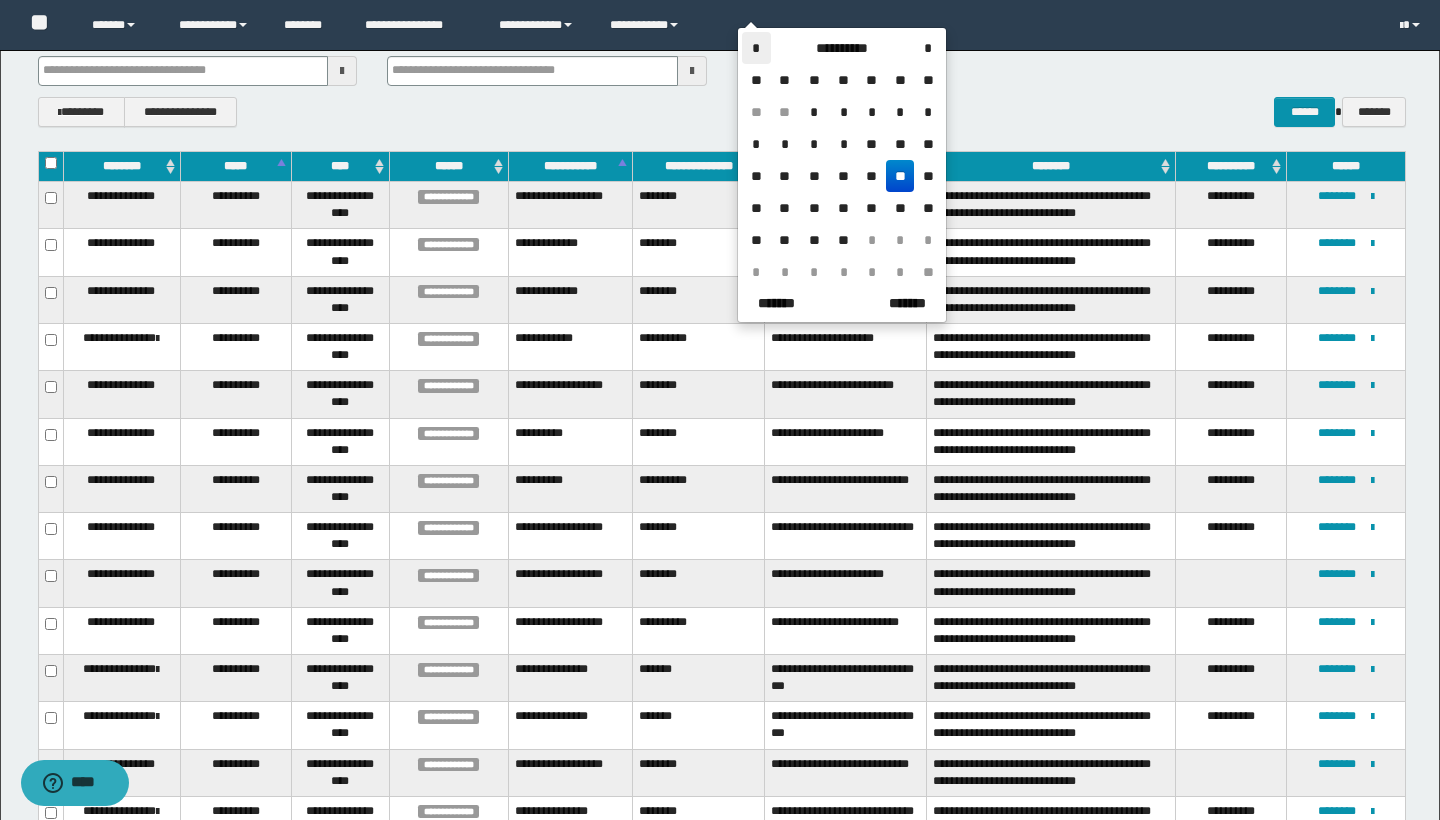 click on "*" at bounding box center [756, 48] 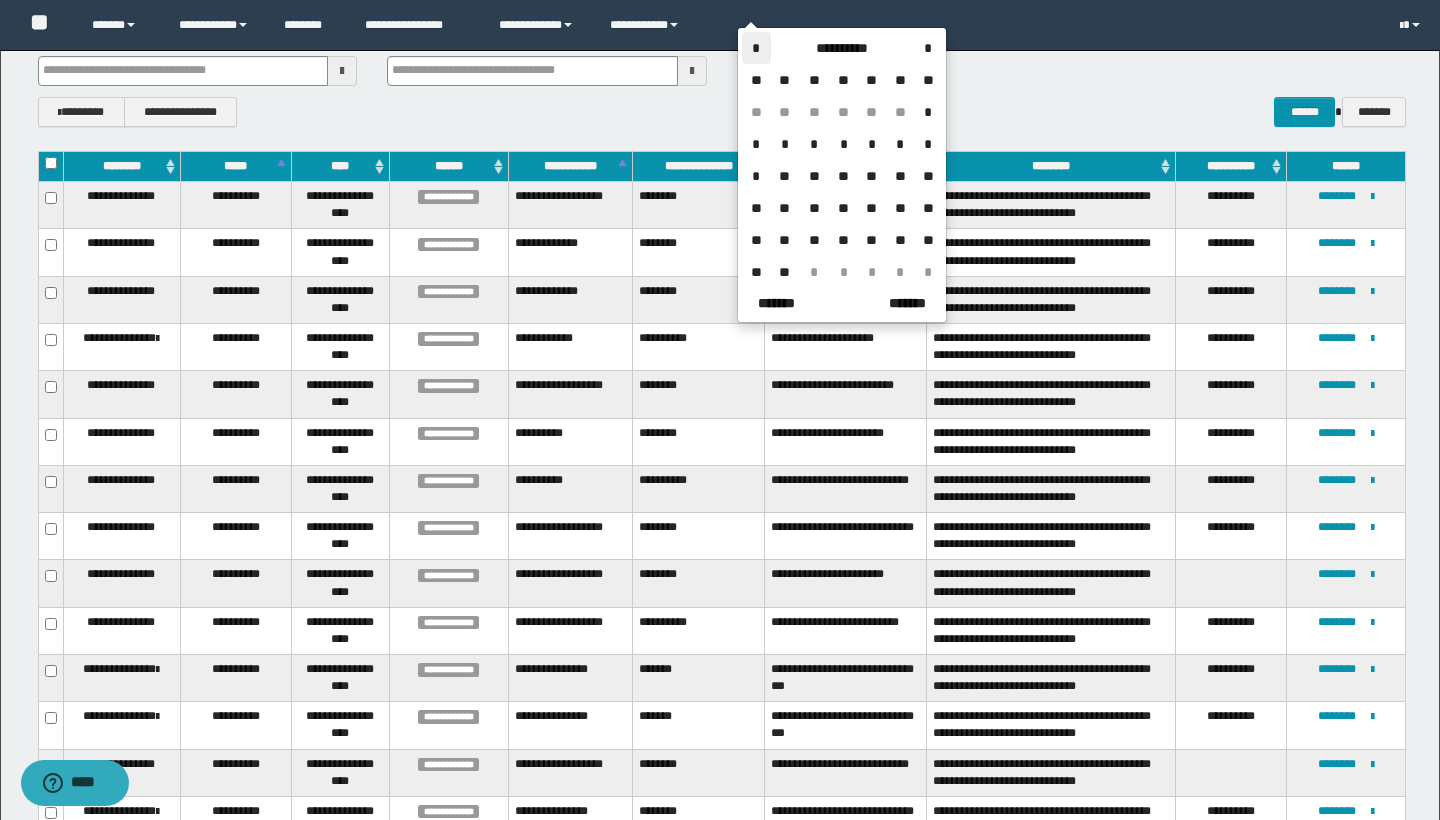 click on "*" at bounding box center [756, 48] 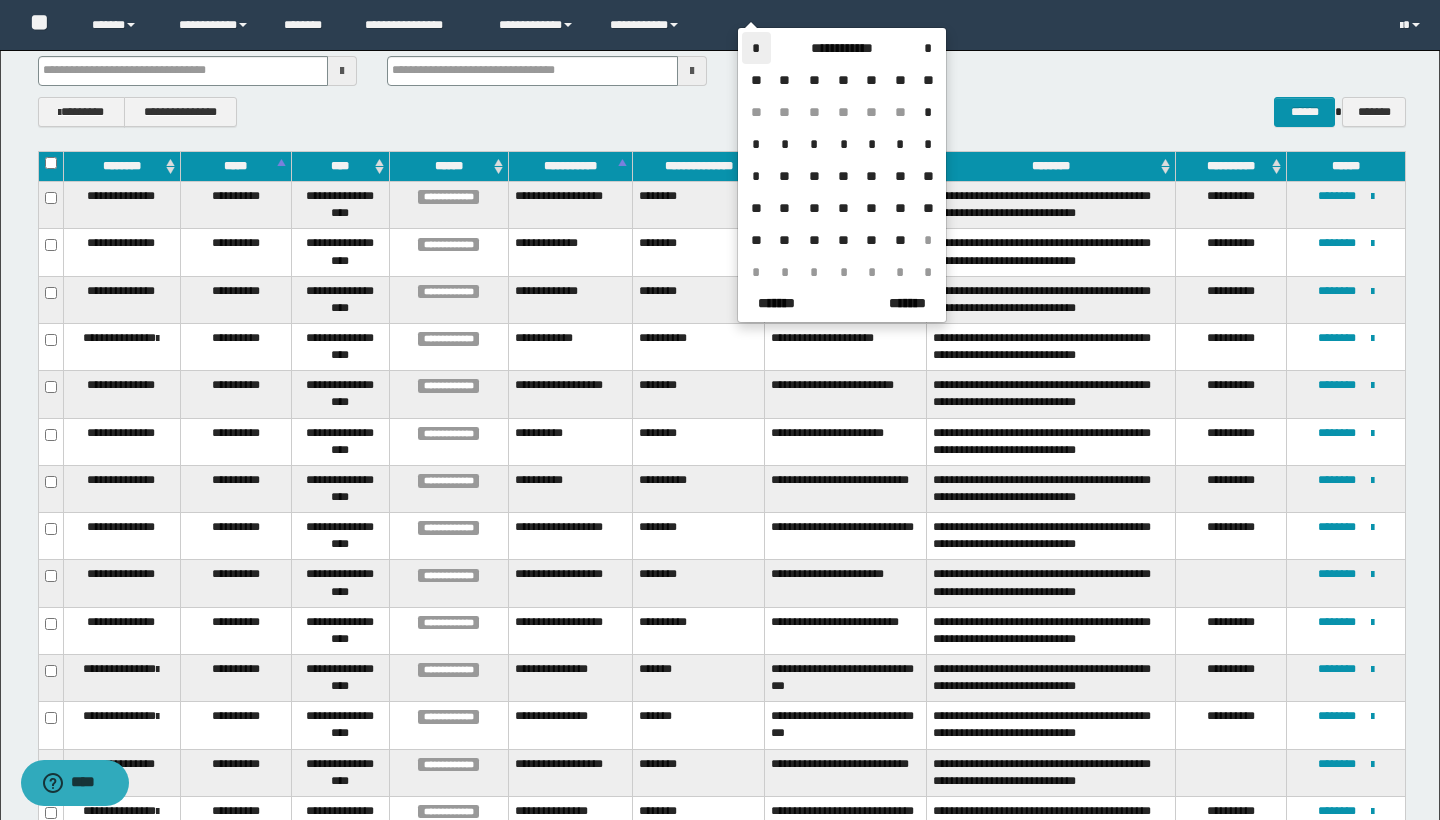 click on "*" at bounding box center (756, 48) 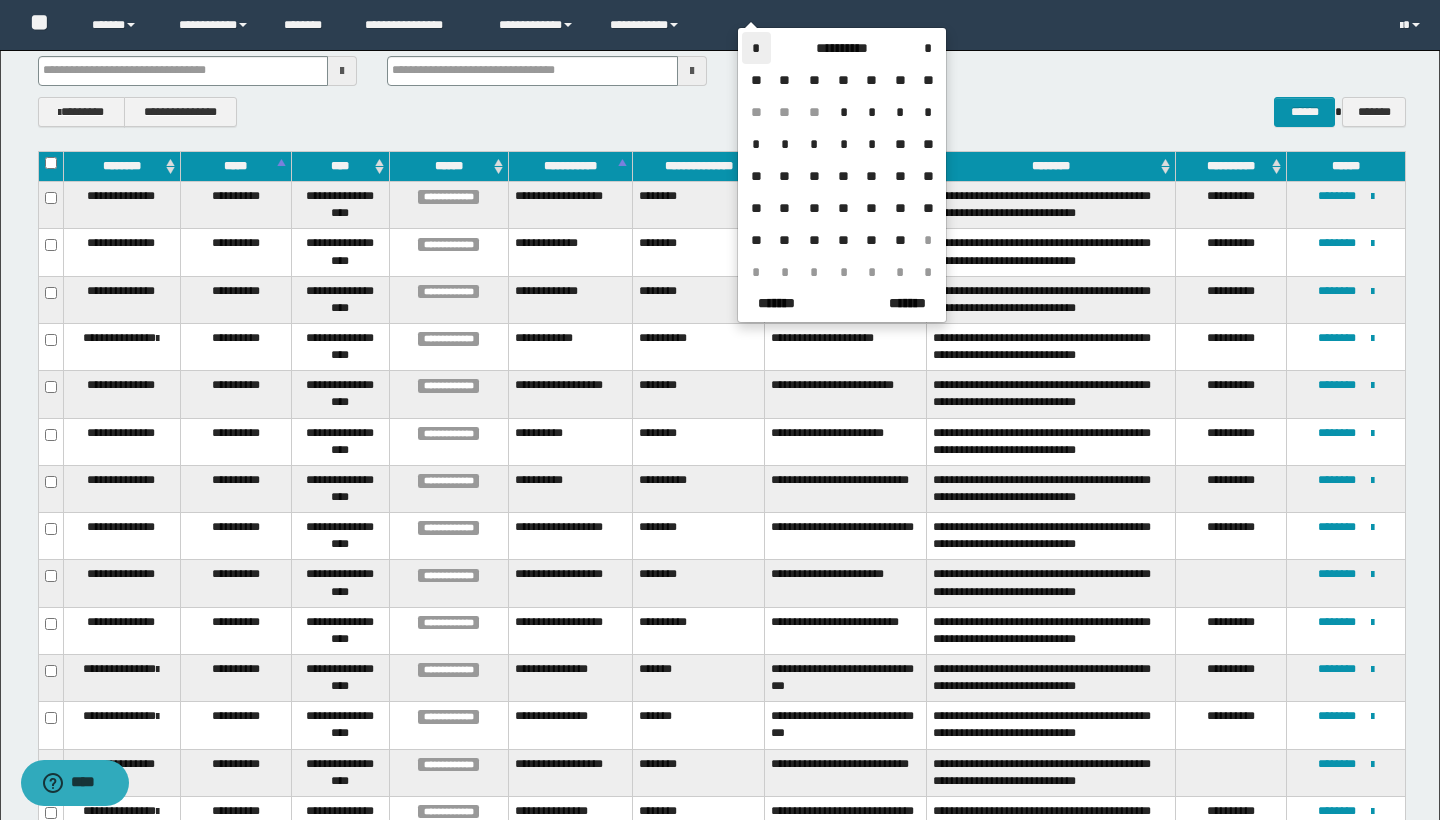 click on "*" at bounding box center [756, 48] 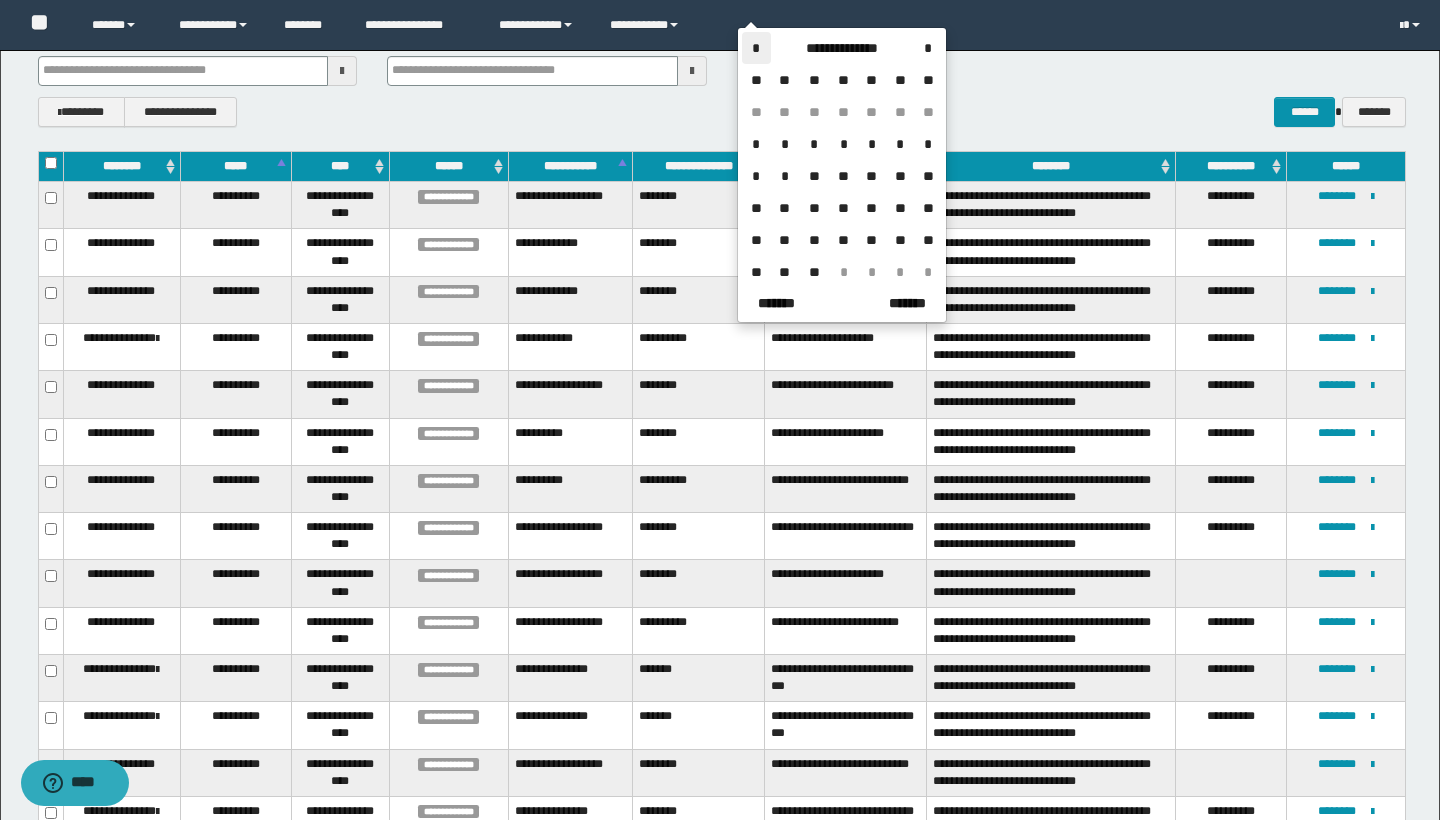 click on "*" at bounding box center [756, 48] 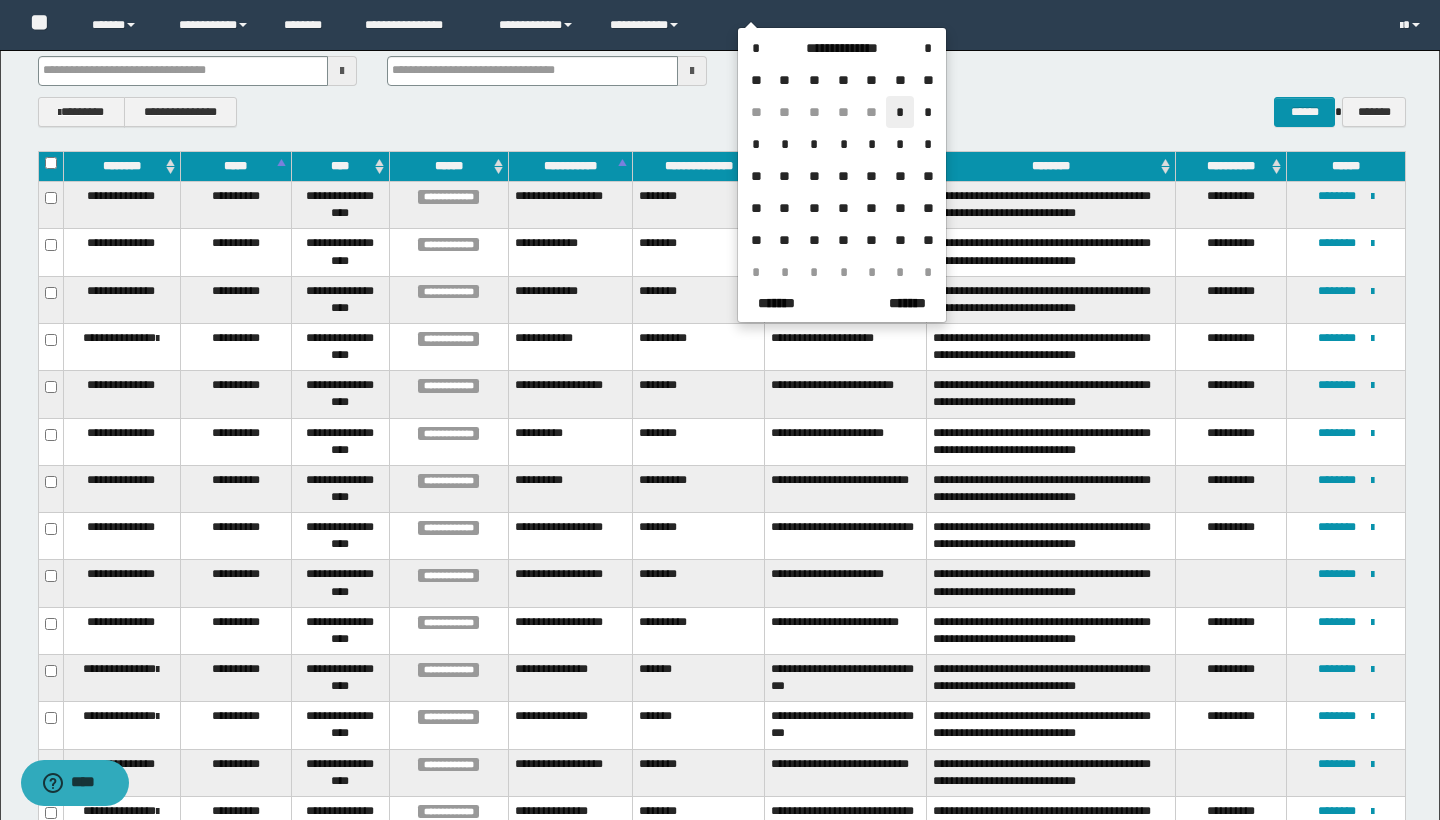 click on "*" at bounding box center (900, 112) 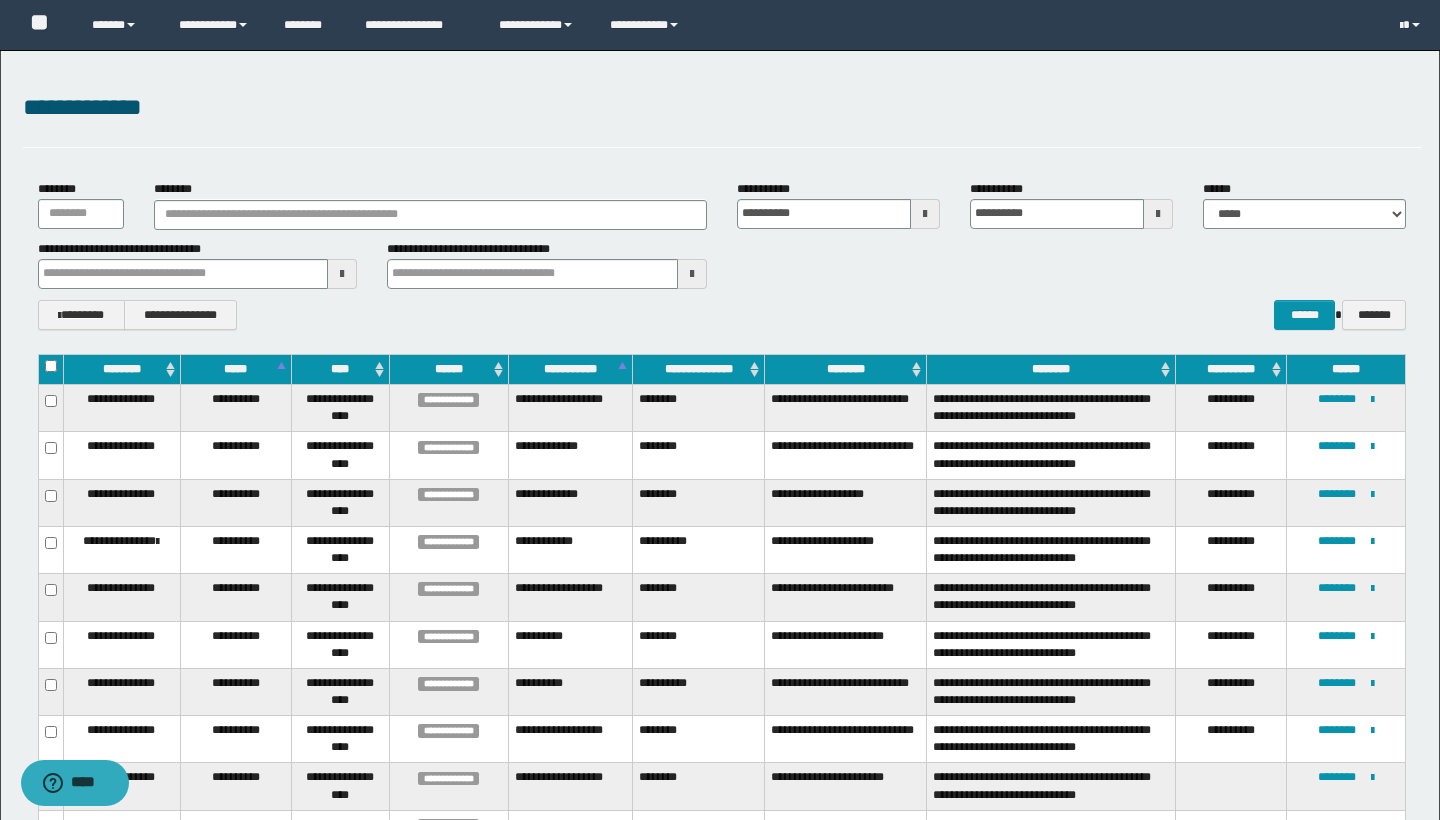 scroll, scrollTop: 0, scrollLeft: 0, axis: both 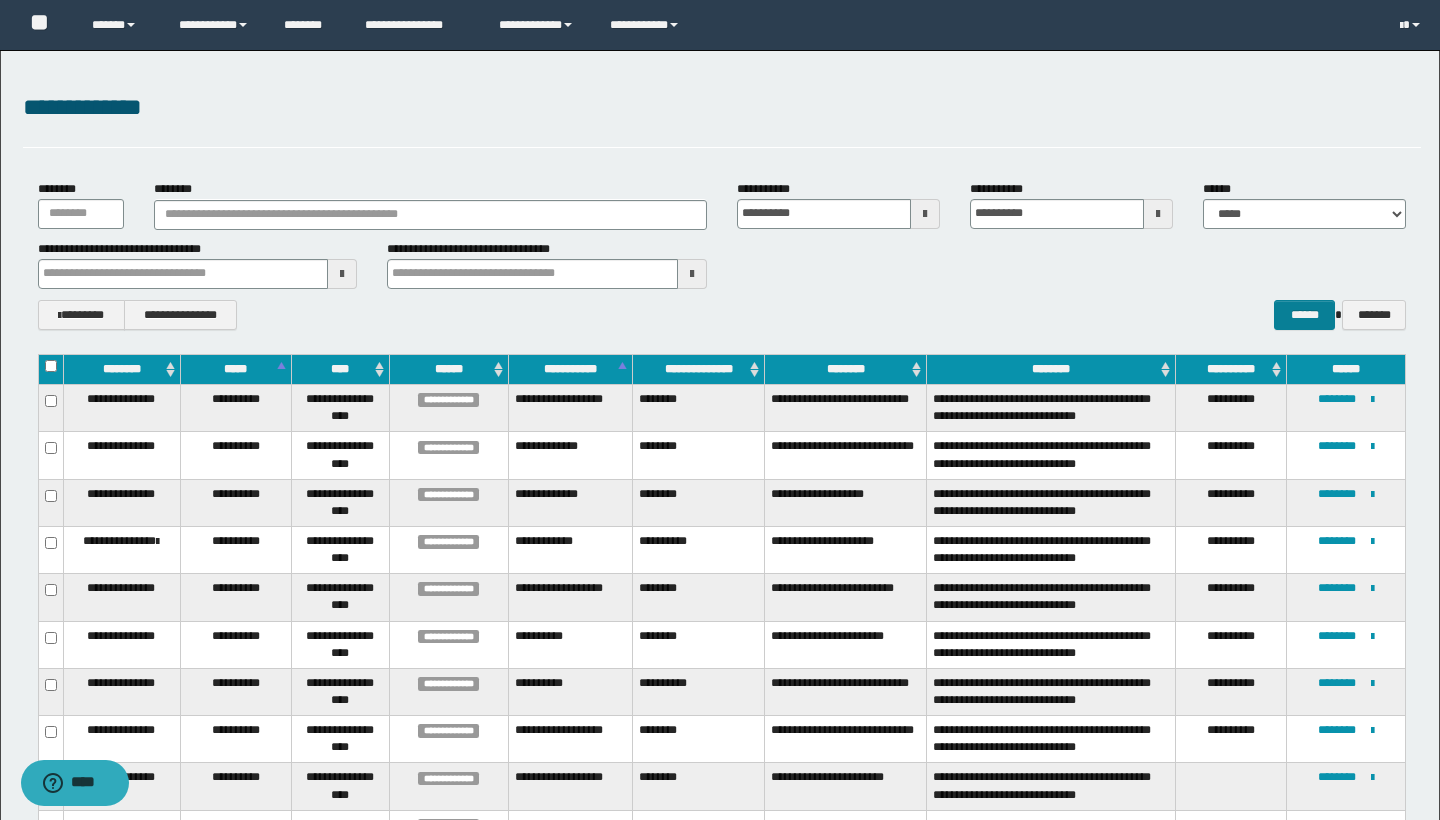 click on "******" at bounding box center (1304, 315) 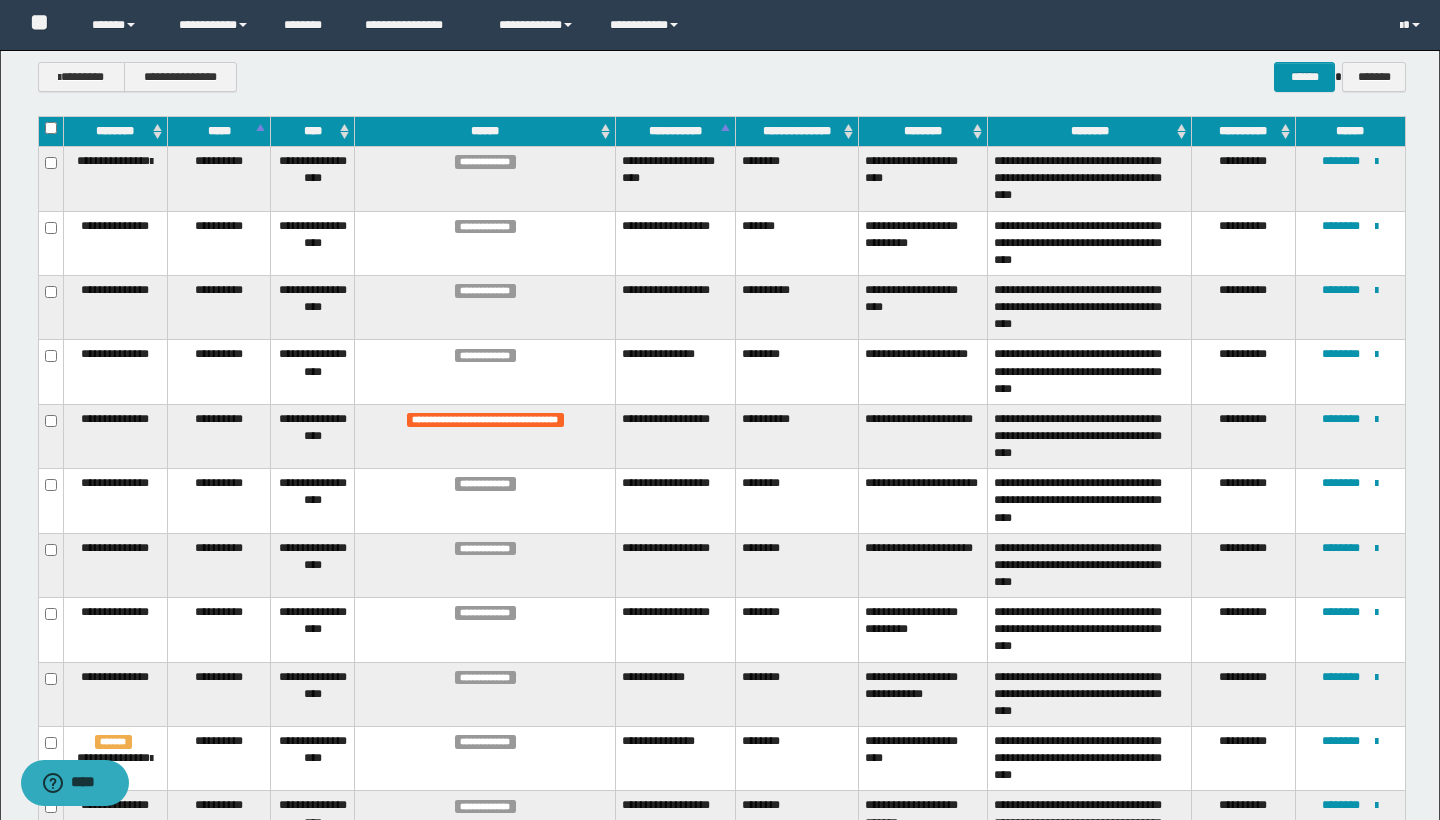 scroll, scrollTop: 224, scrollLeft: 0, axis: vertical 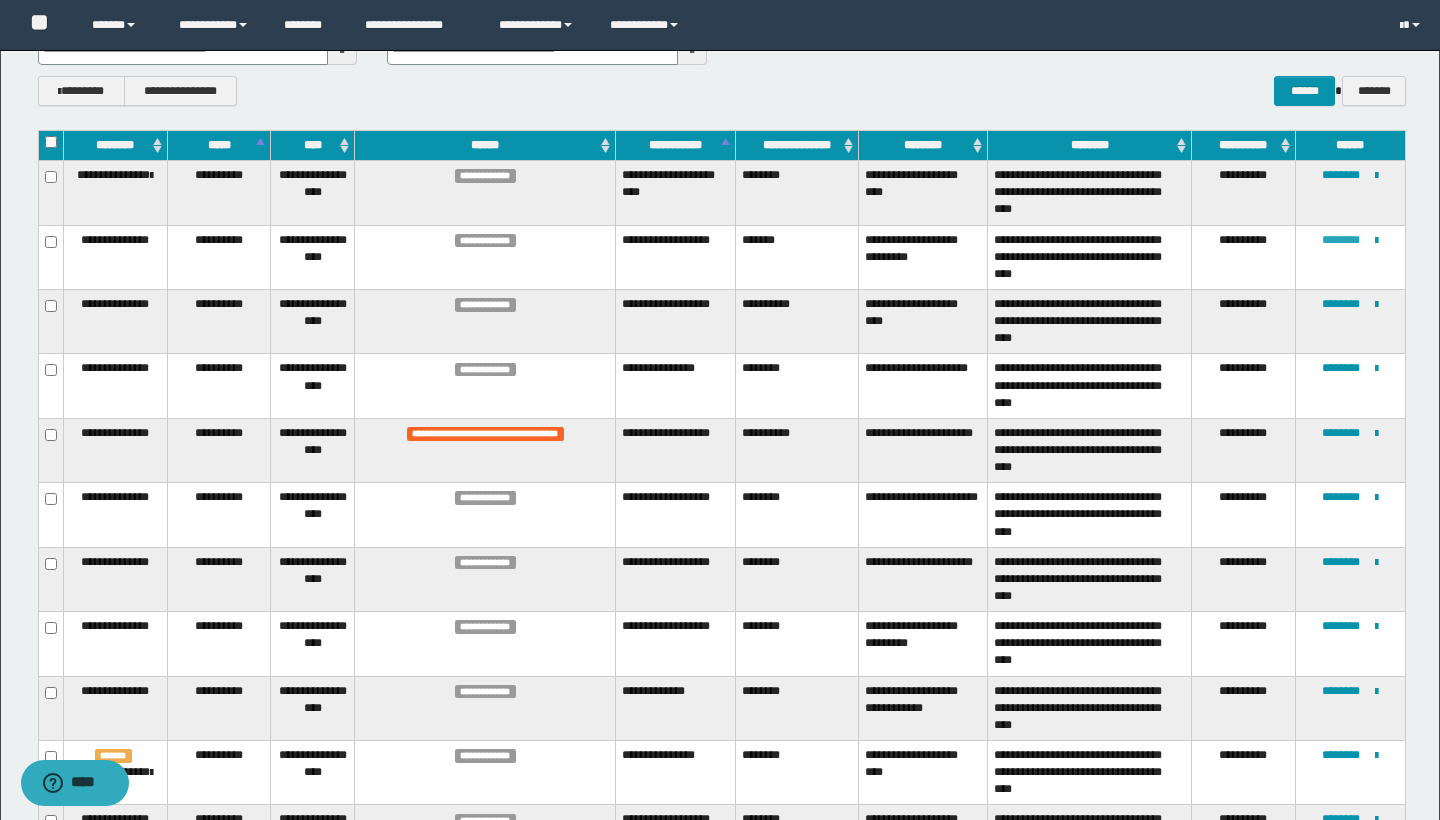 click on "********" at bounding box center (1341, 240) 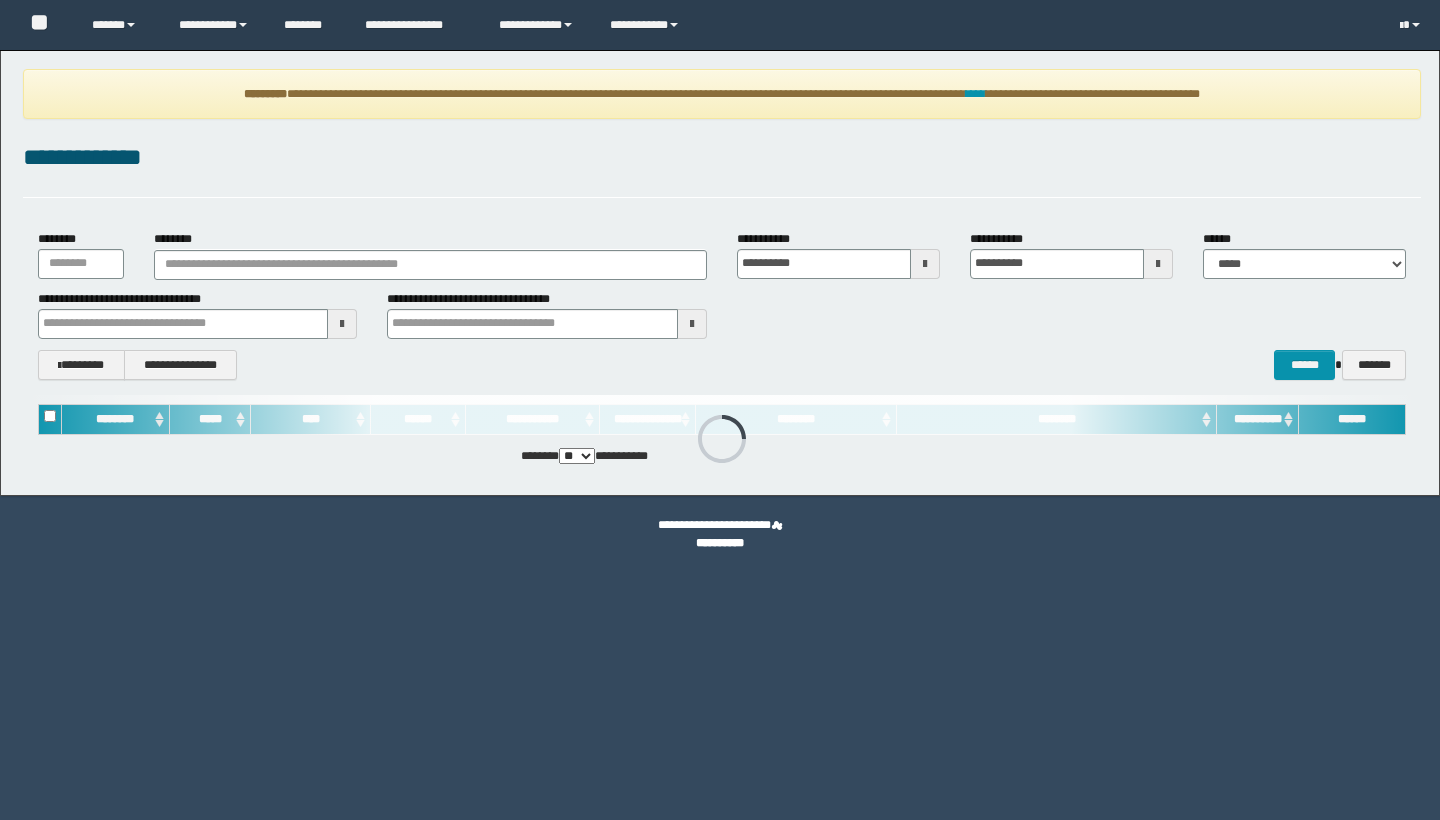 scroll, scrollTop: 0, scrollLeft: 0, axis: both 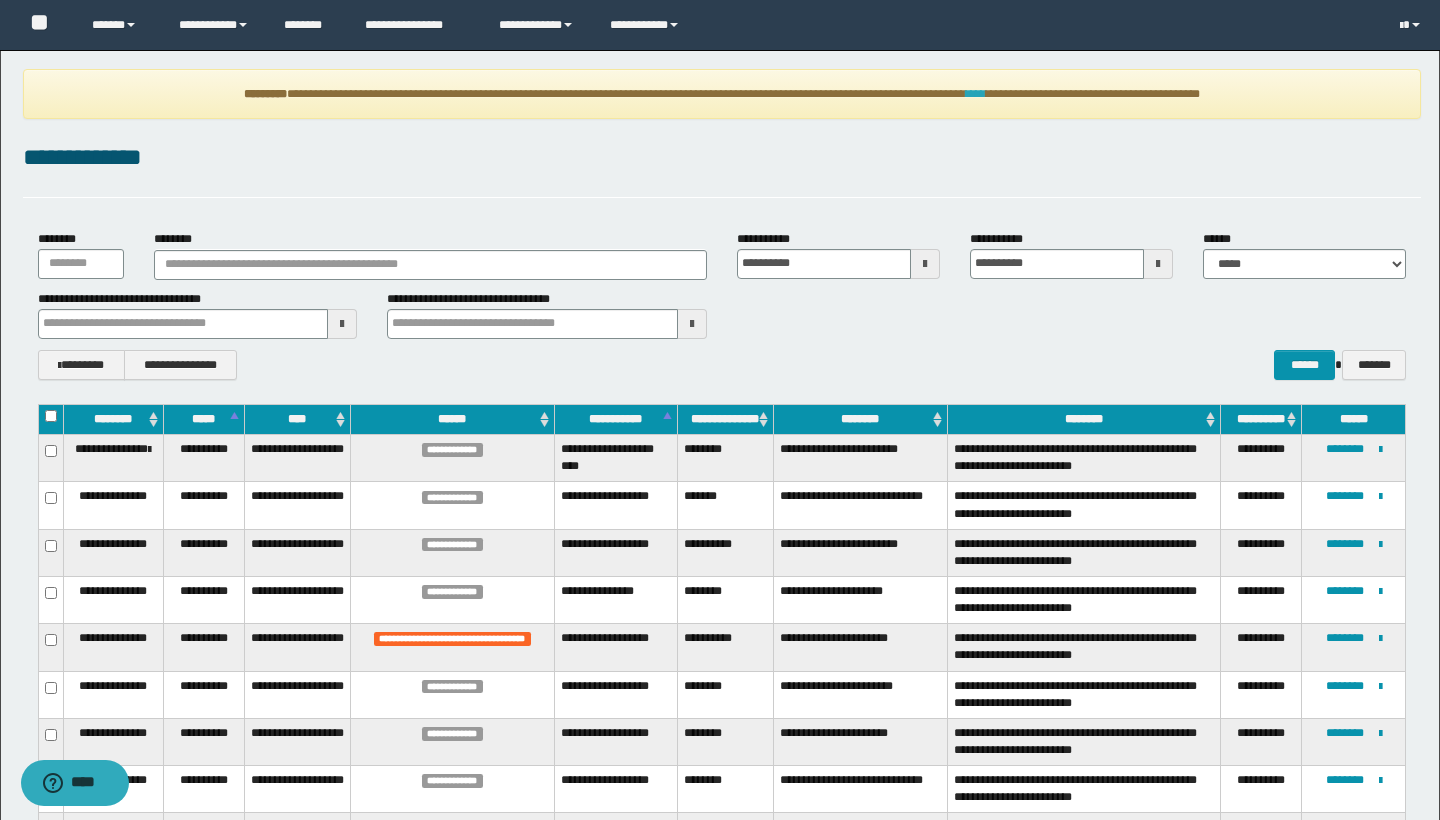click on "****" at bounding box center [976, 94] 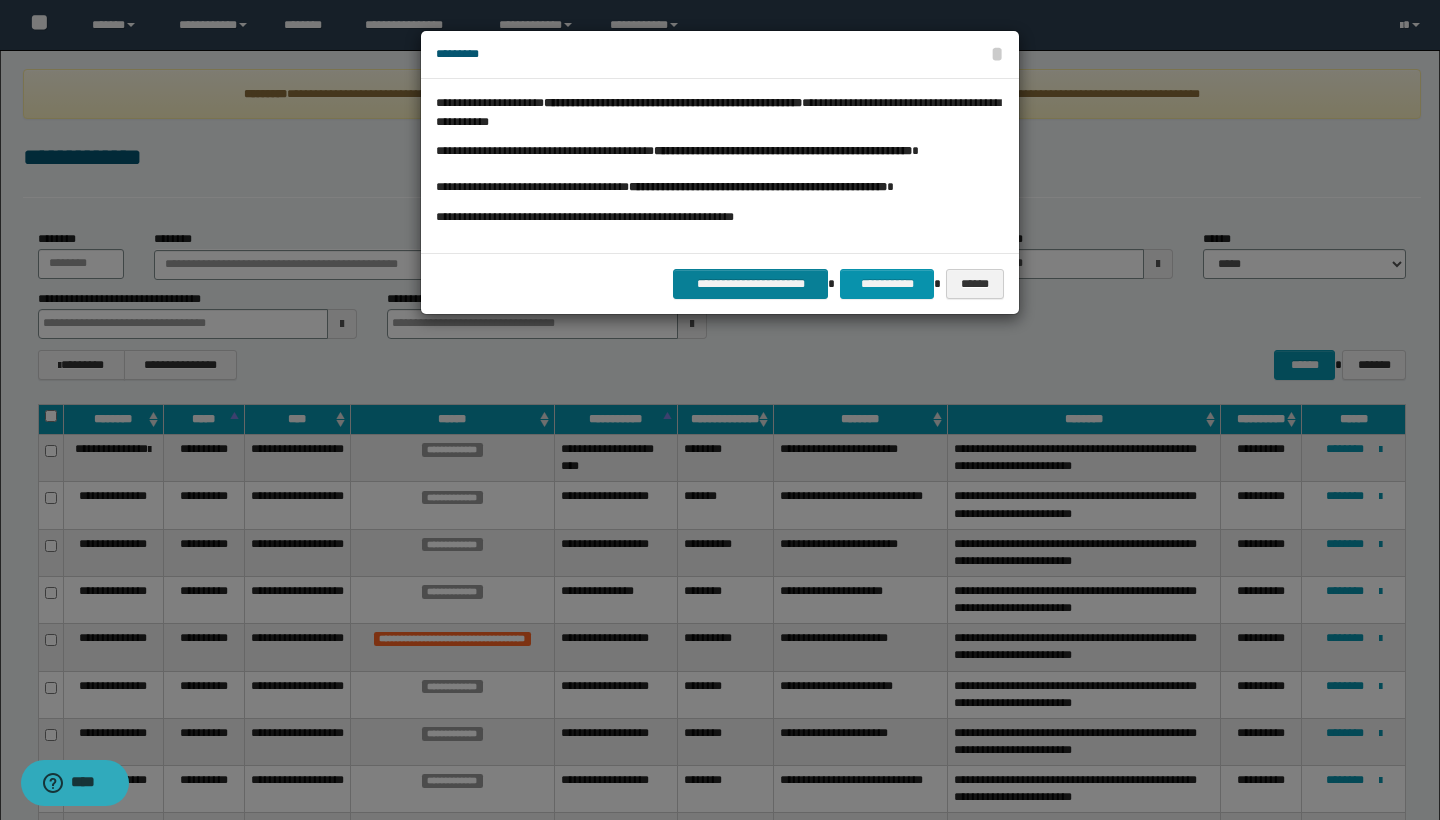 click on "**********" at bounding box center (750, 284) 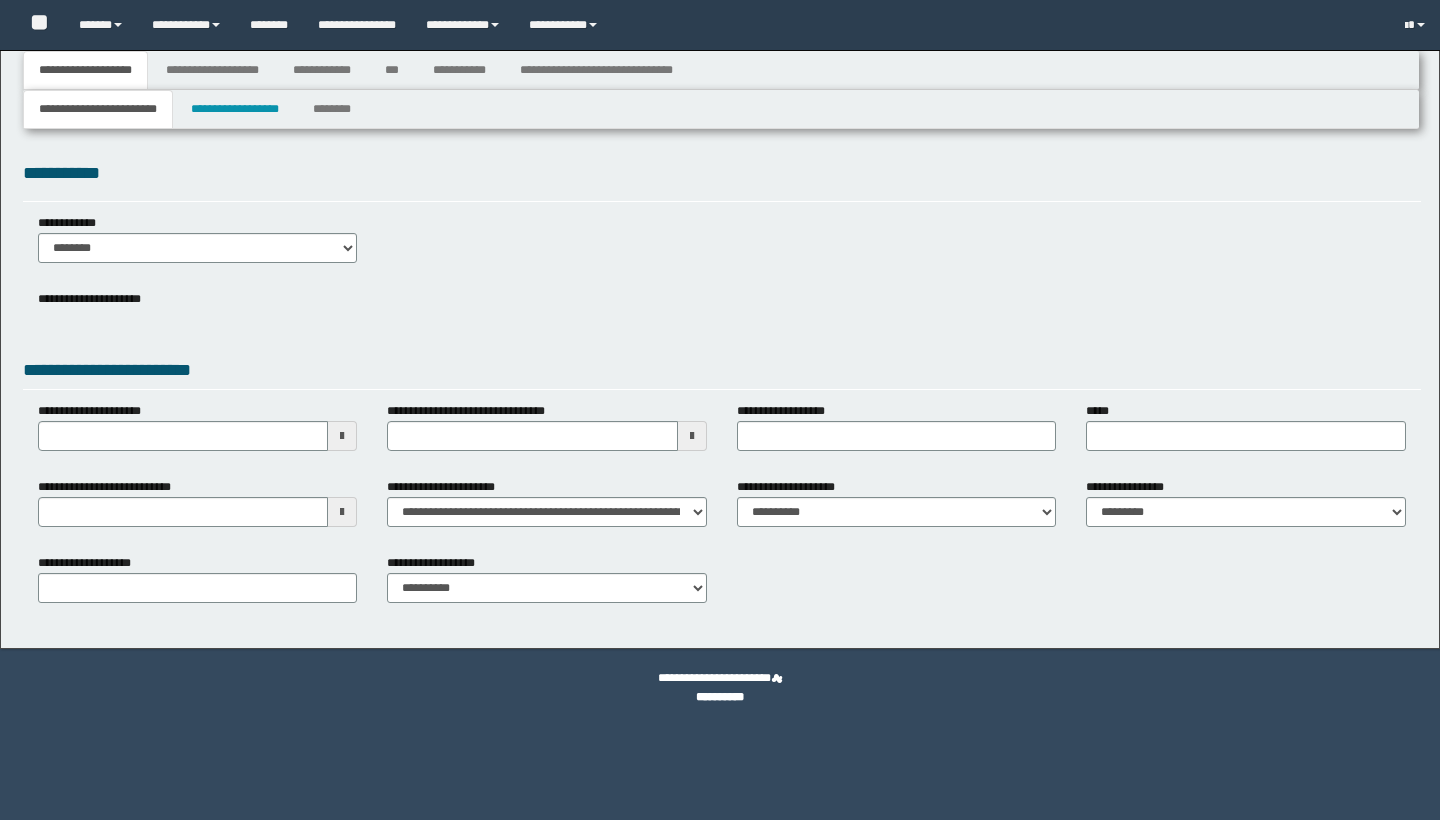 scroll, scrollTop: 0, scrollLeft: 0, axis: both 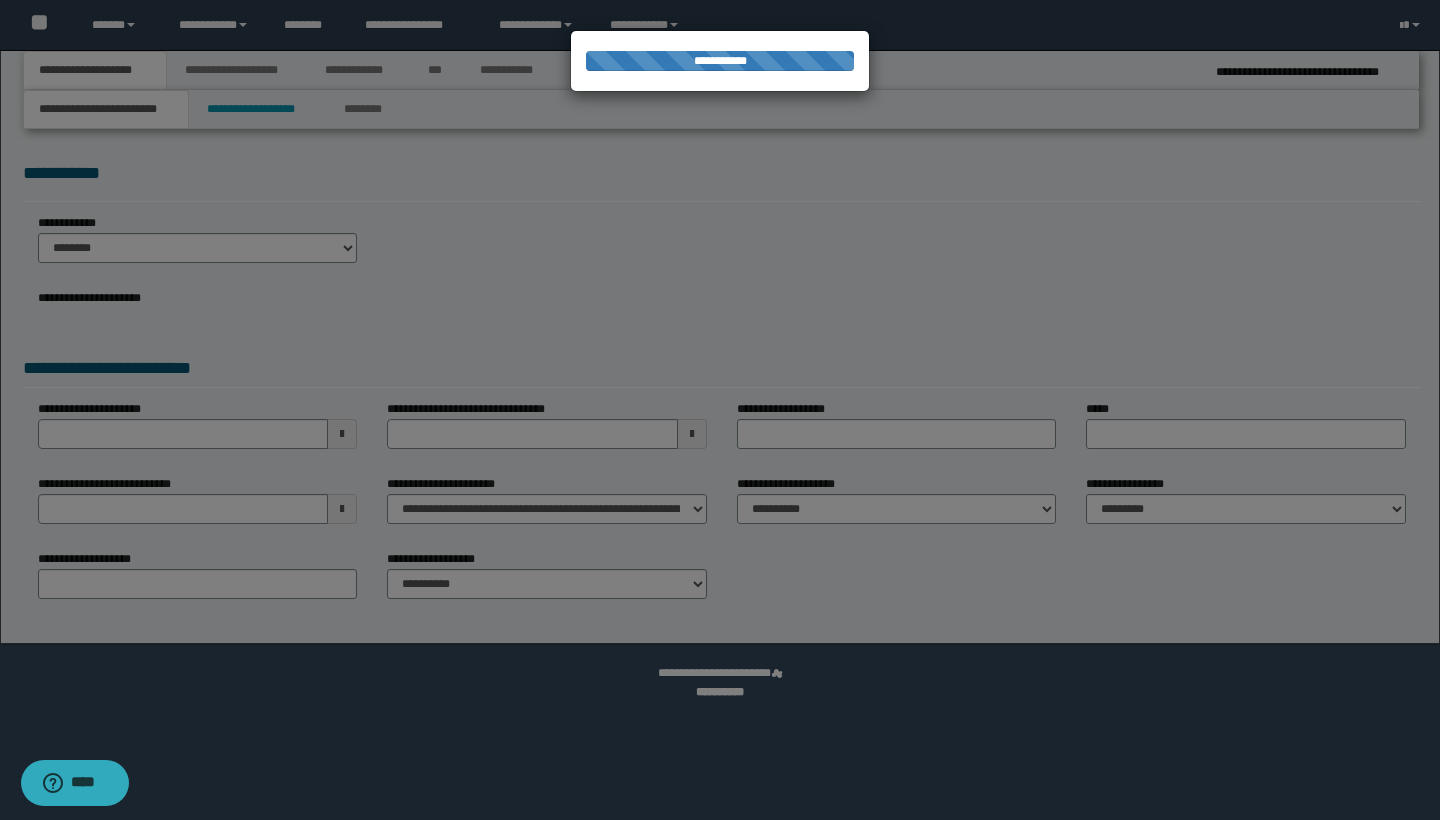 type on "**********" 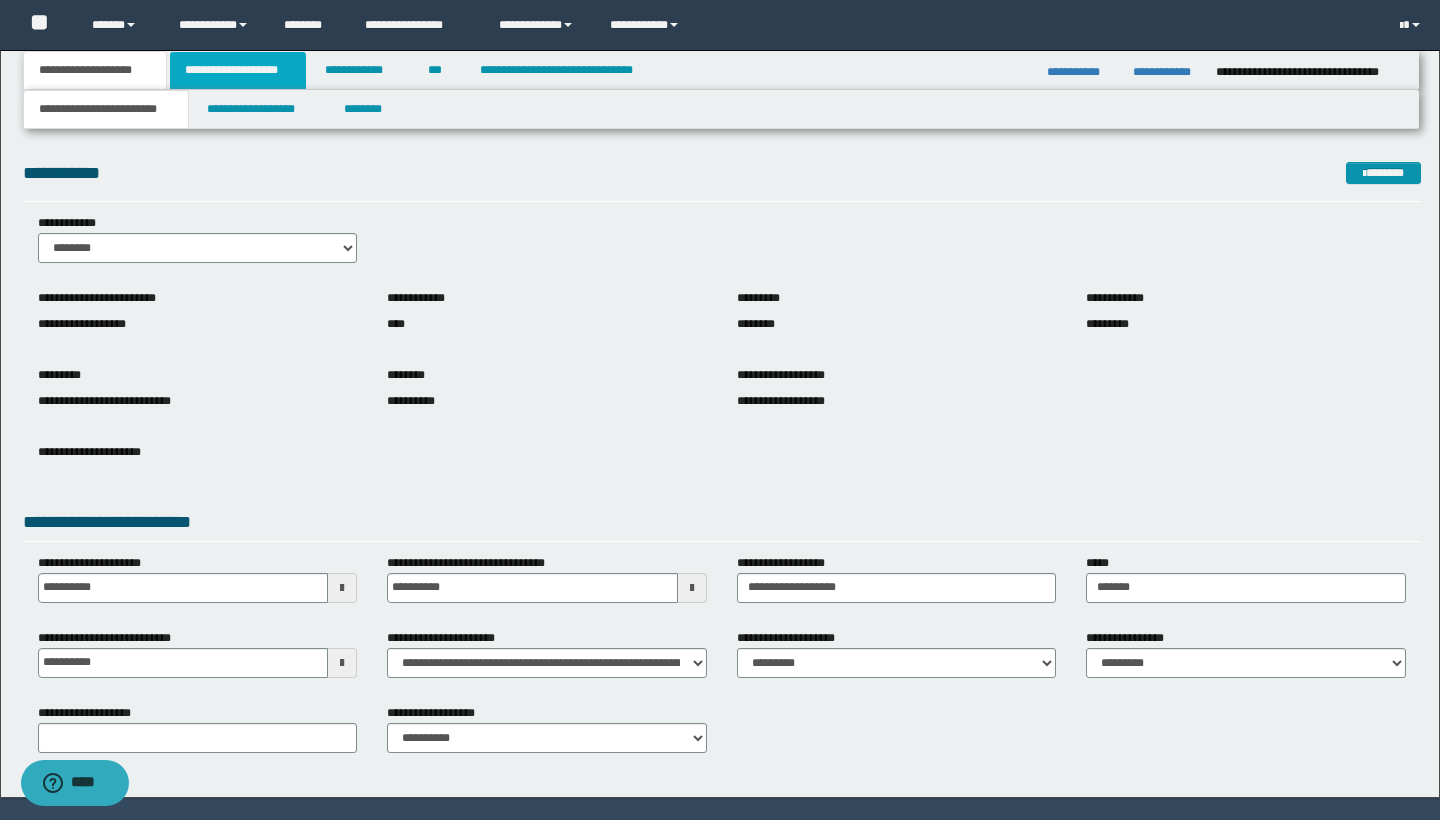 click on "**********" at bounding box center [238, 70] 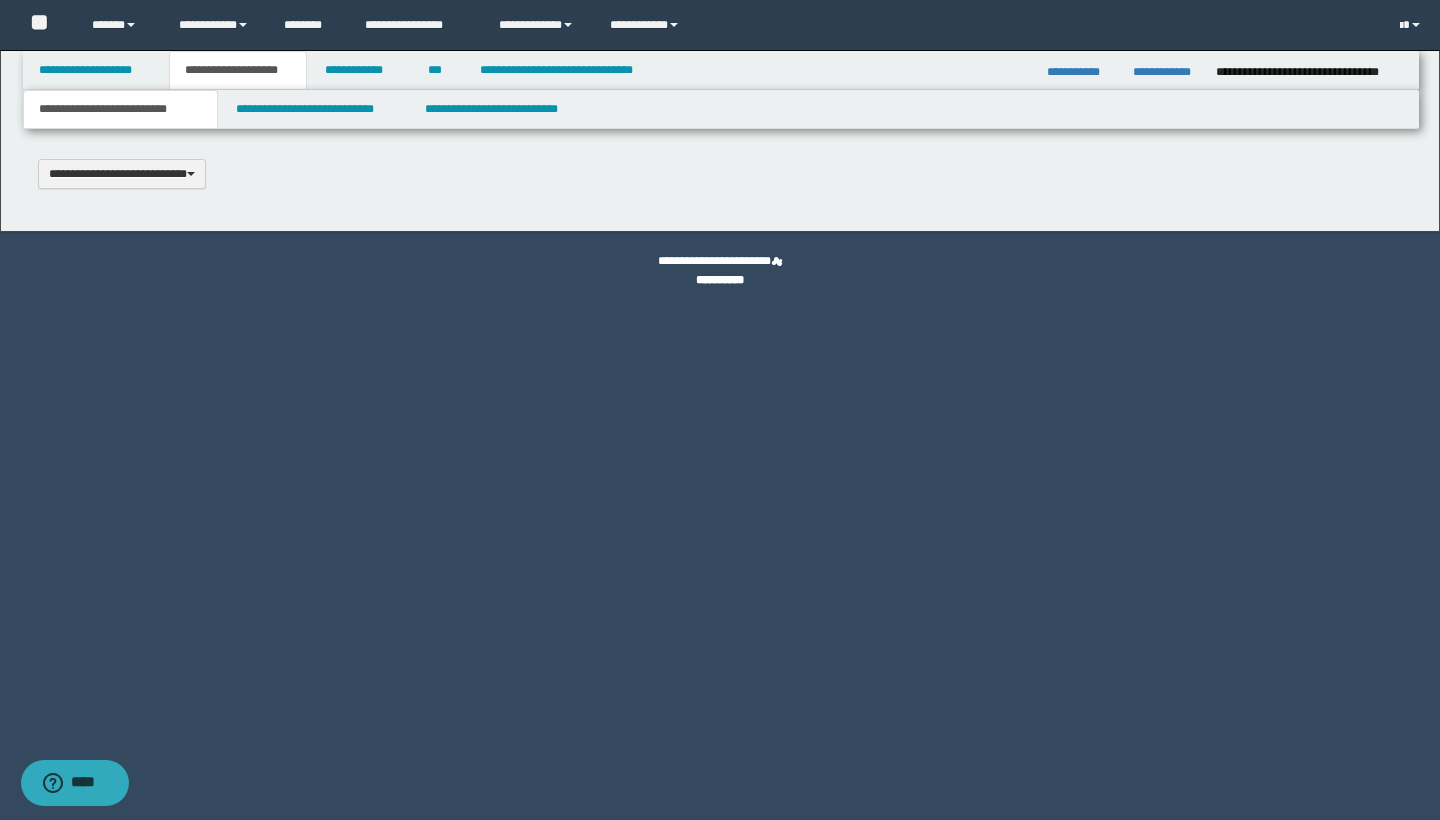 type 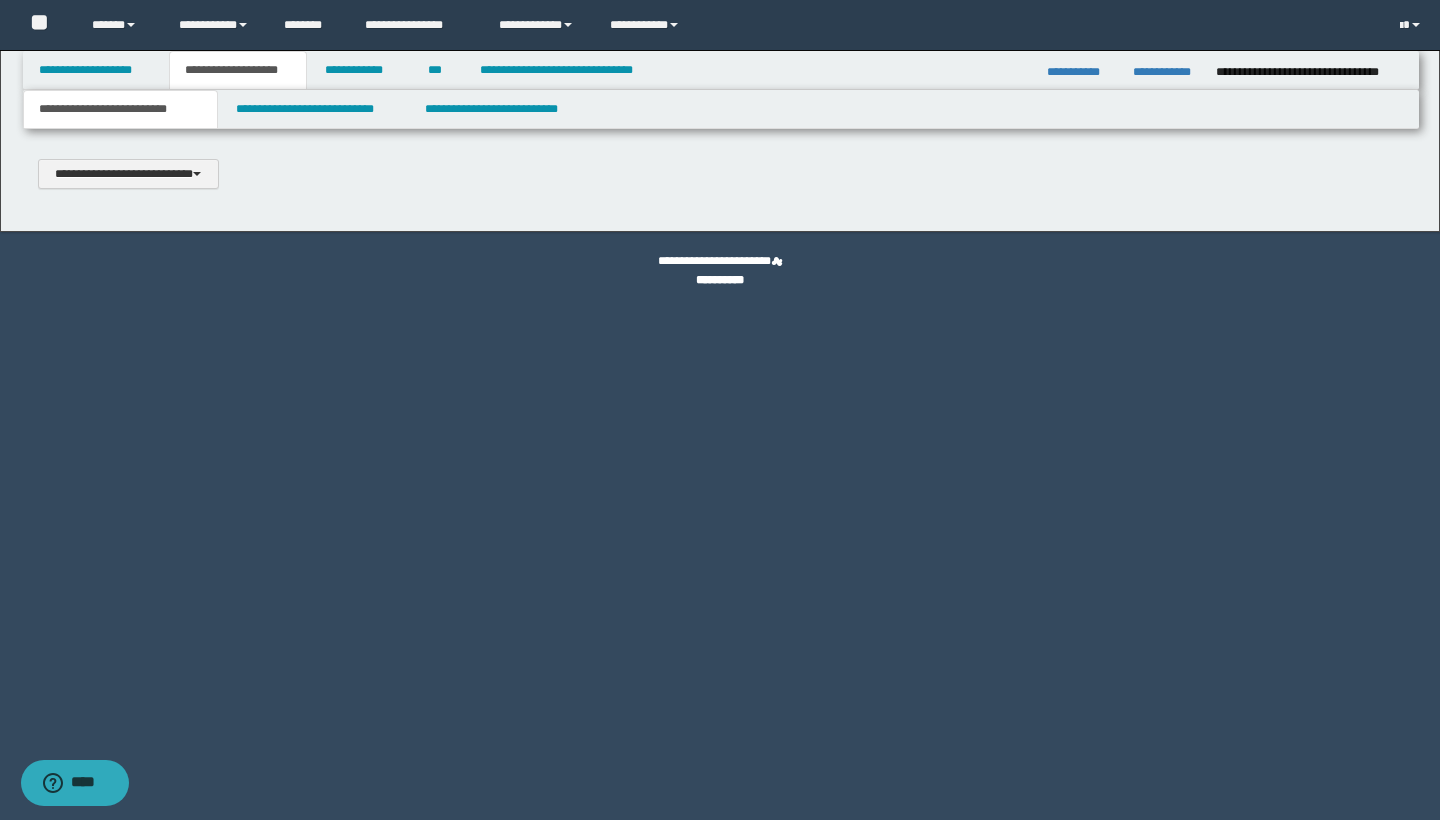 scroll, scrollTop: 0, scrollLeft: 0, axis: both 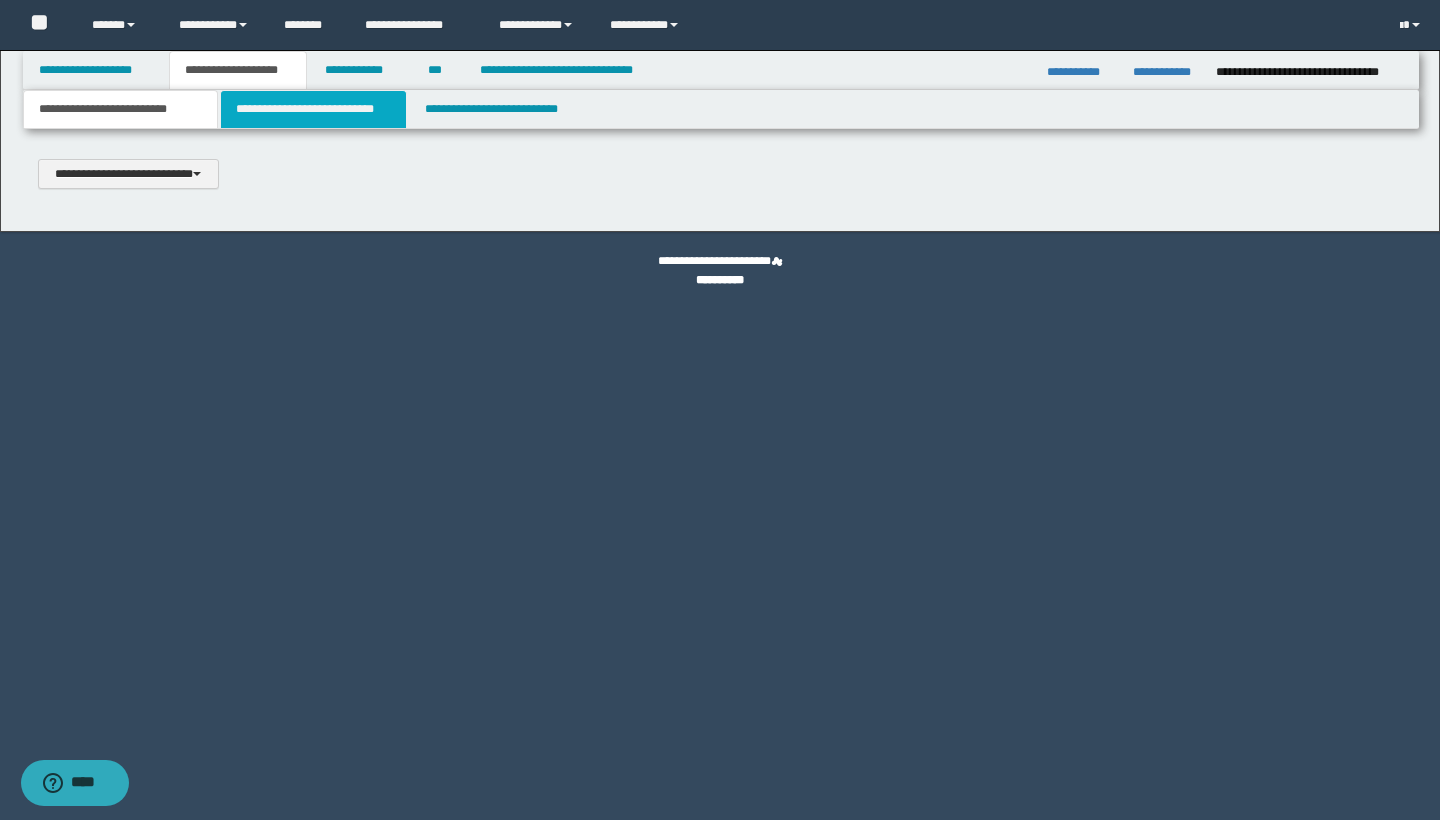 type on "**********" 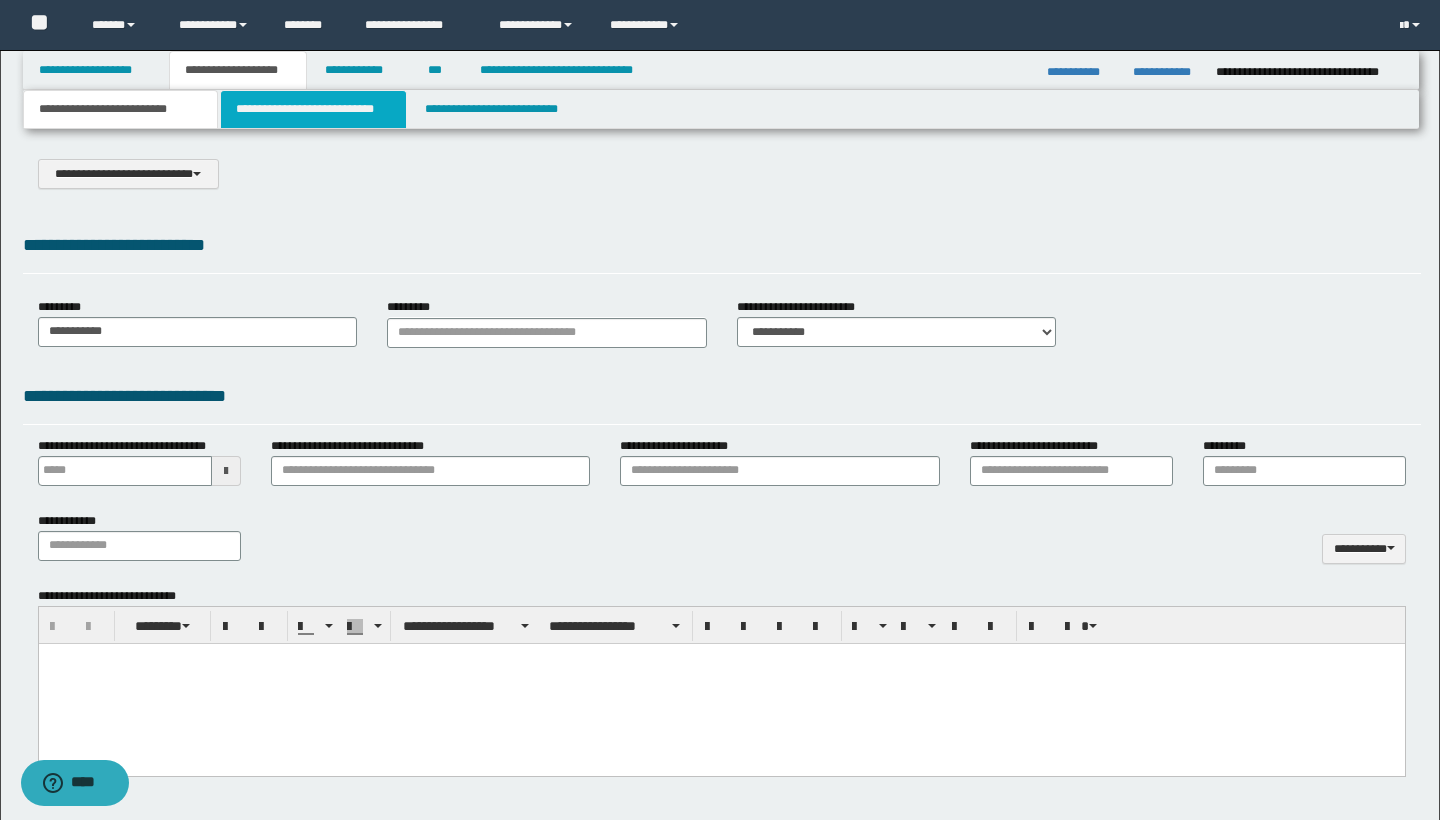 click on "**********" at bounding box center [314, 109] 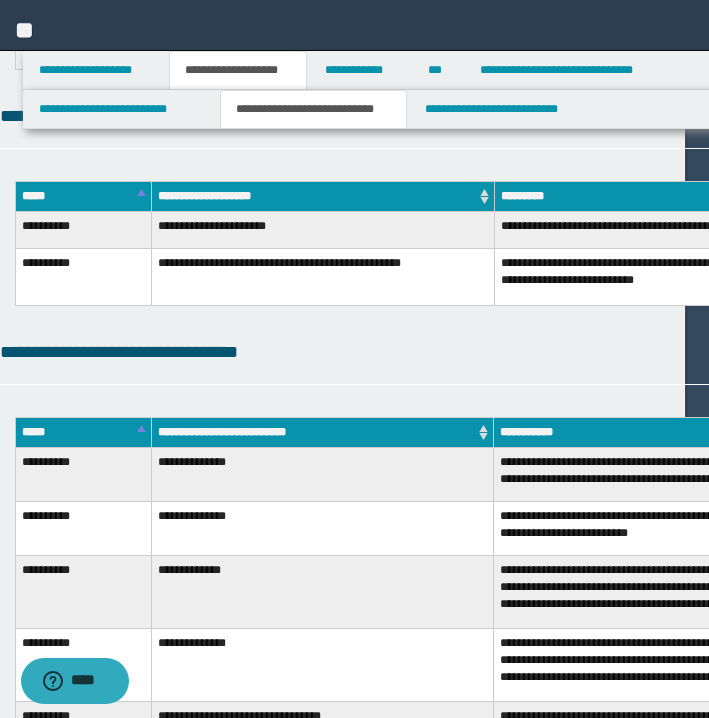 scroll, scrollTop: 2498, scrollLeft: 23, axis: both 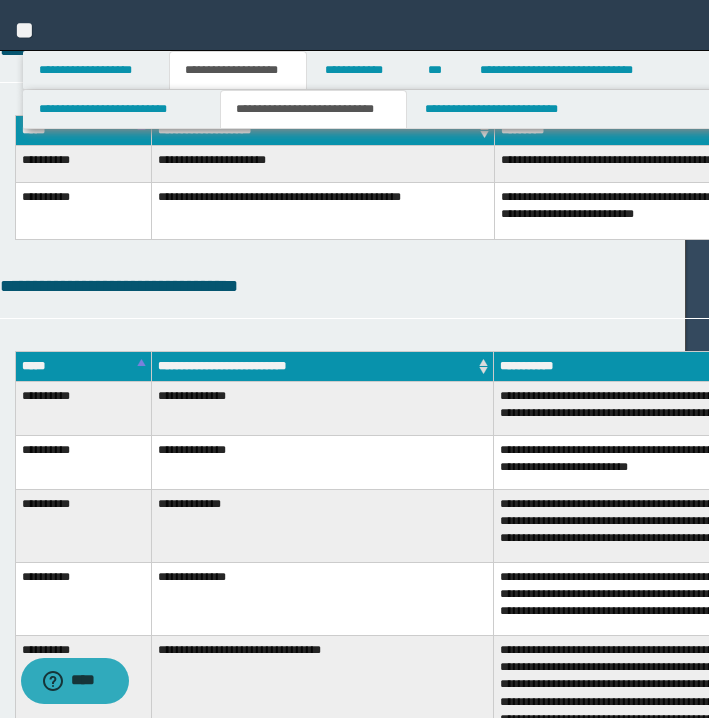 click on "*******" at bounding box center [1326, 287] 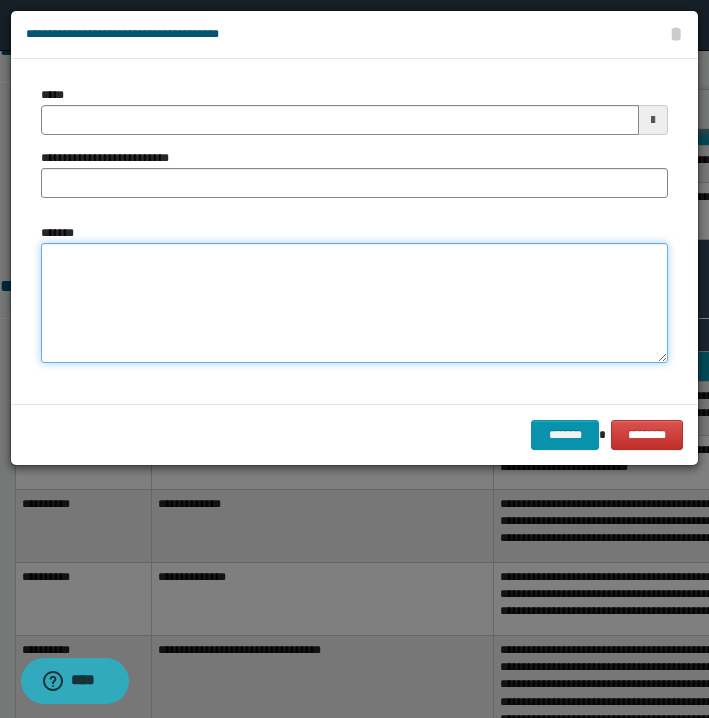click on "*******" at bounding box center [354, 303] 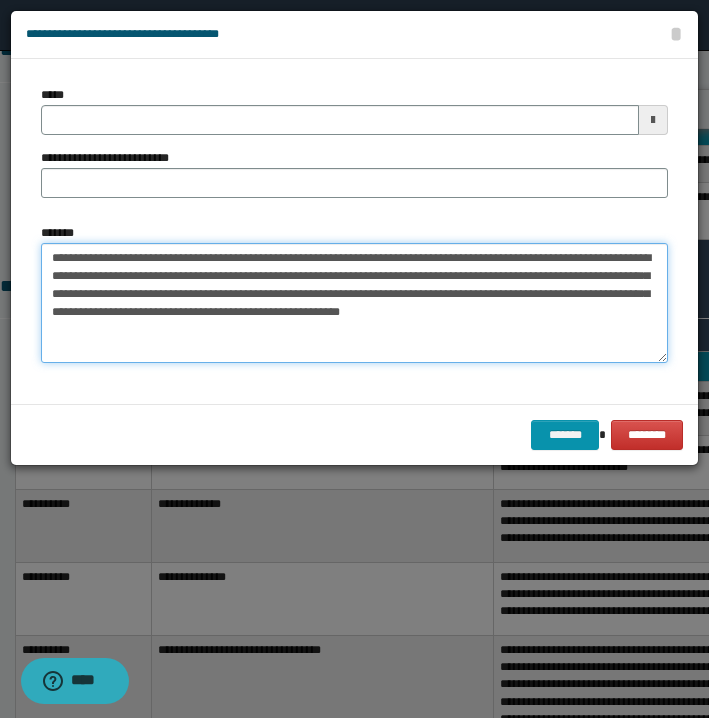 drag, startPoint x: 51, startPoint y: 254, endPoint x: 121, endPoint y: 256, distance: 70.028564 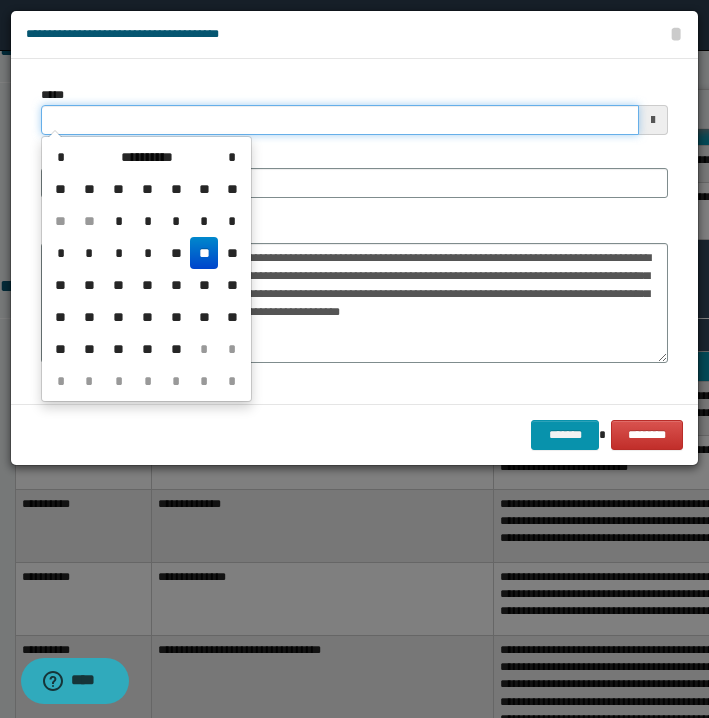 click on "*****" at bounding box center (340, 120) 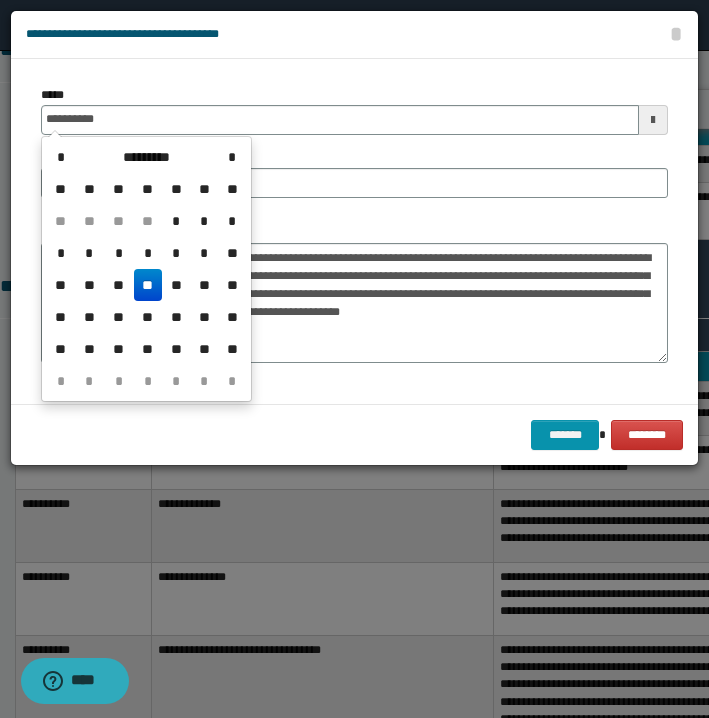 type on "**********" 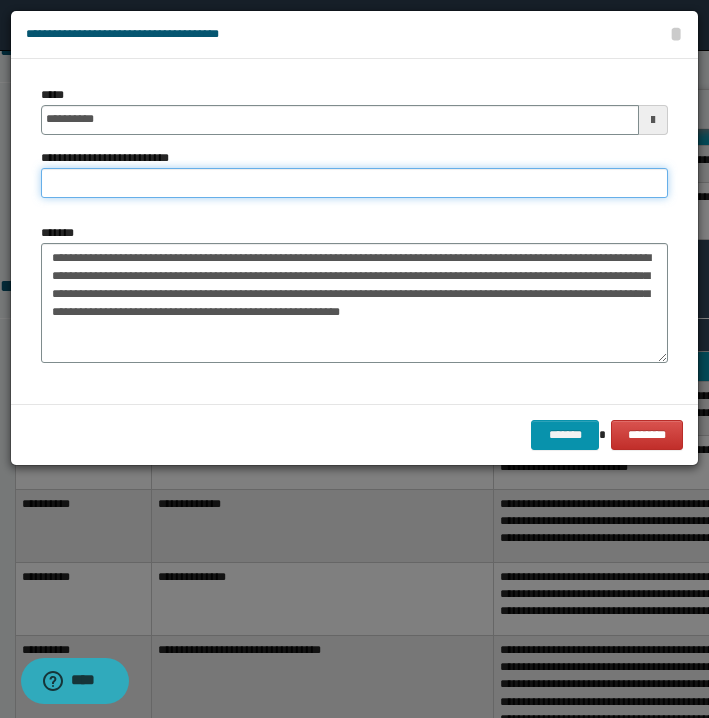 click on "**********" at bounding box center [354, 183] 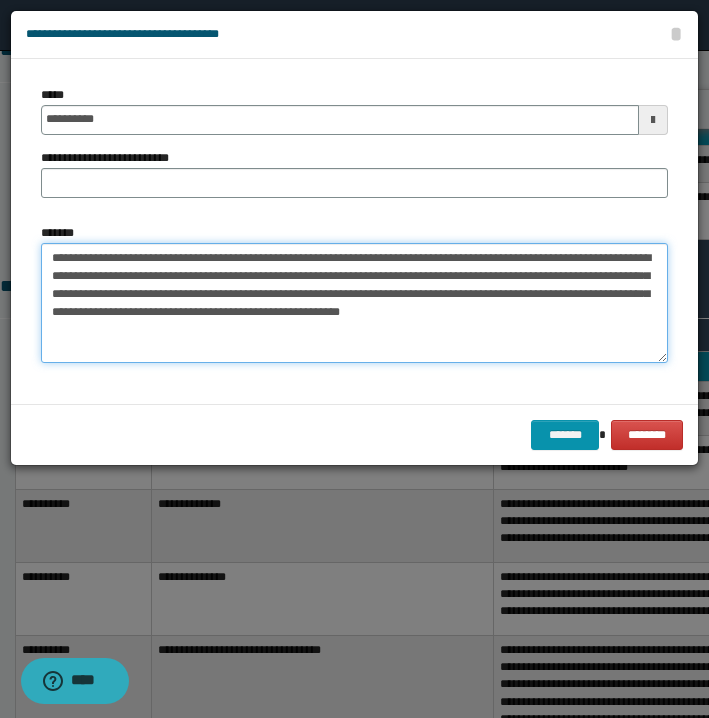 drag, startPoint x: 131, startPoint y: 253, endPoint x: 171, endPoint y: 253, distance: 40 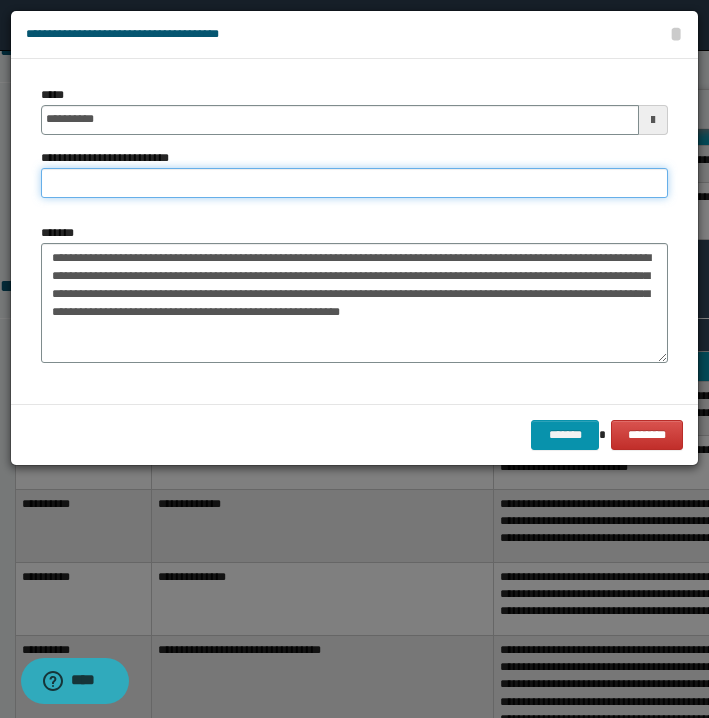 click on "**********" at bounding box center [354, 183] 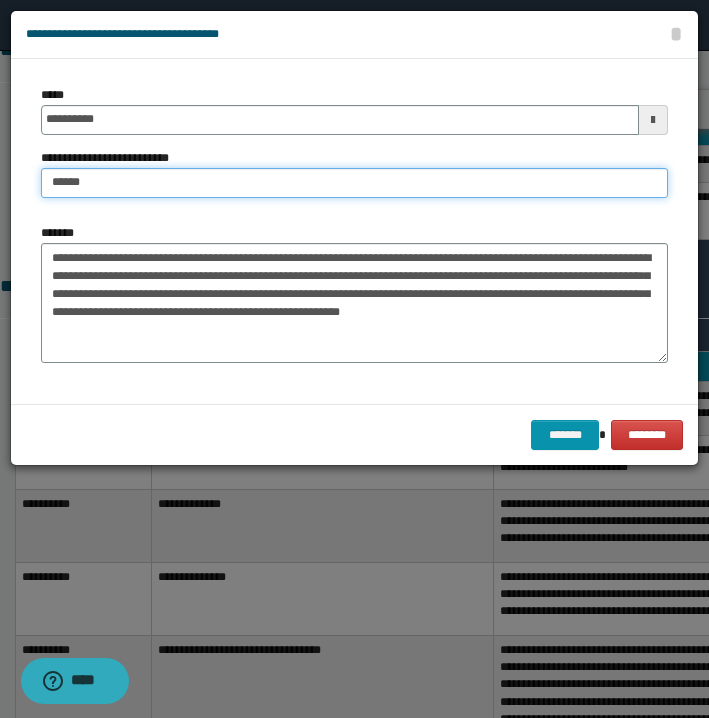 type on "*****" 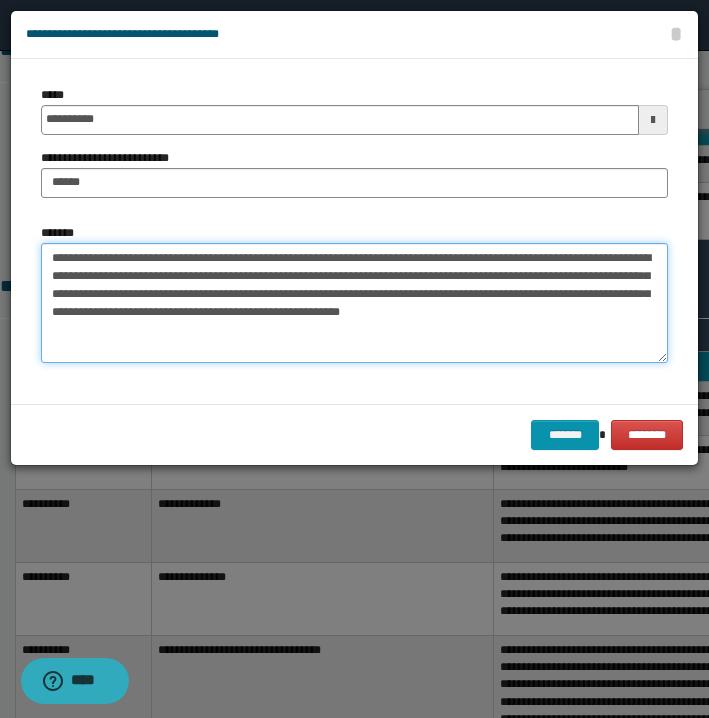 drag, startPoint x: 185, startPoint y: 249, endPoint x: -18, endPoint y: 246, distance: 203.02217 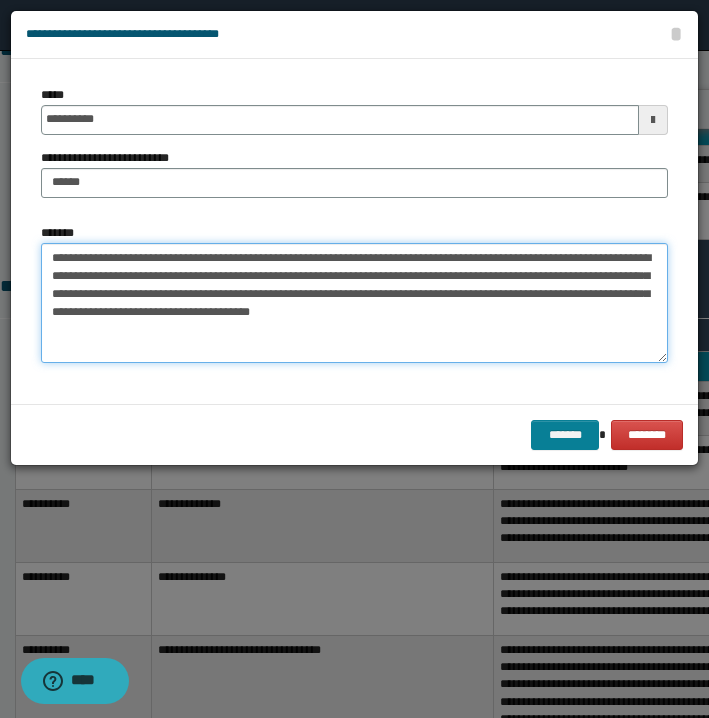 type on "**********" 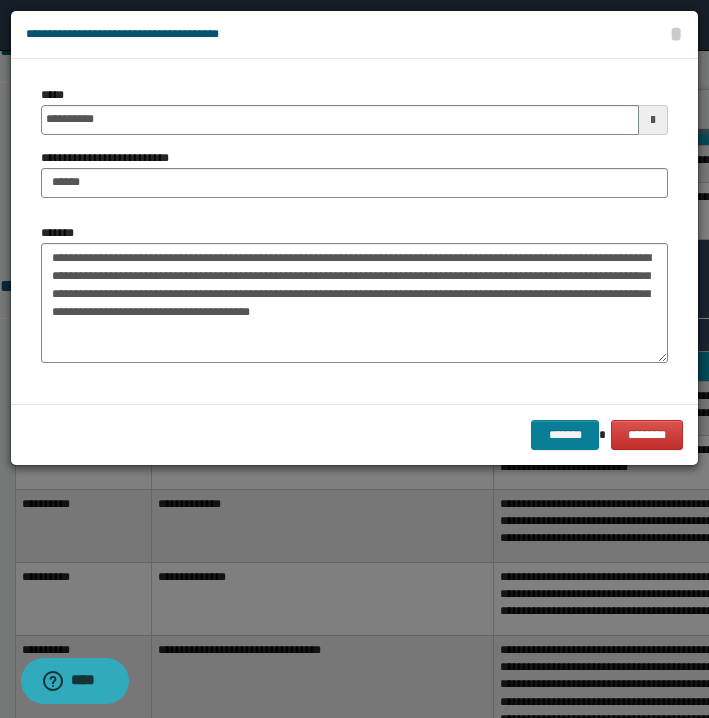 click on "*******" at bounding box center (565, 435) 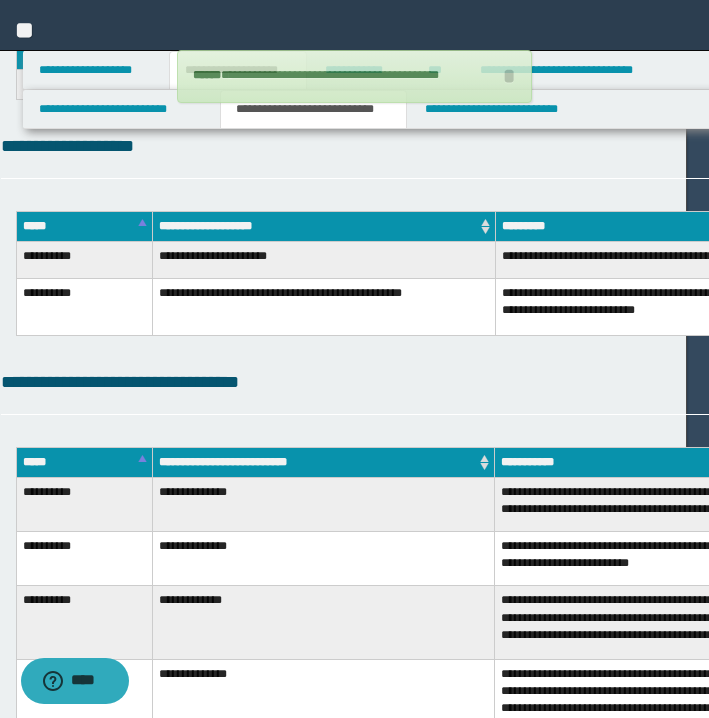 scroll, scrollTop: 2404, scrollLeft: 22, axis: both 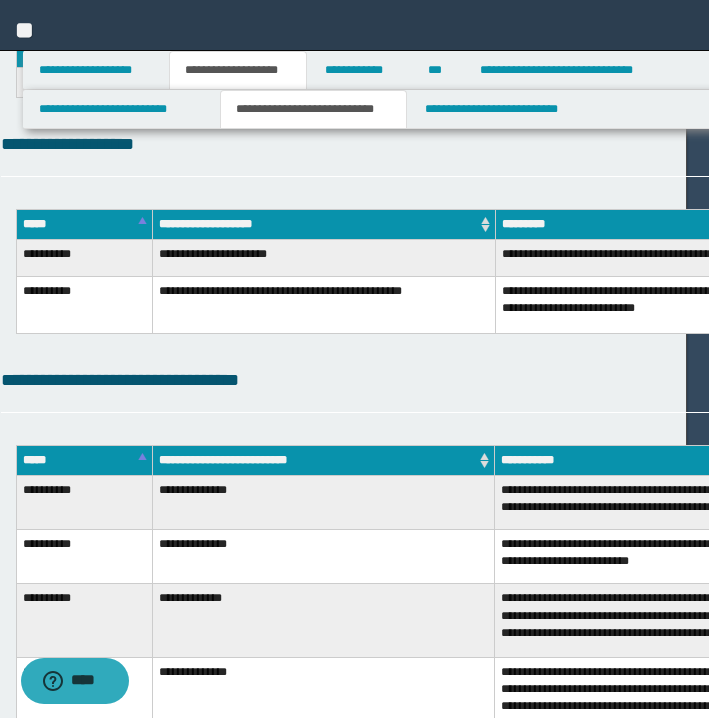 click on "*******" at bounding box center (1327, 381) 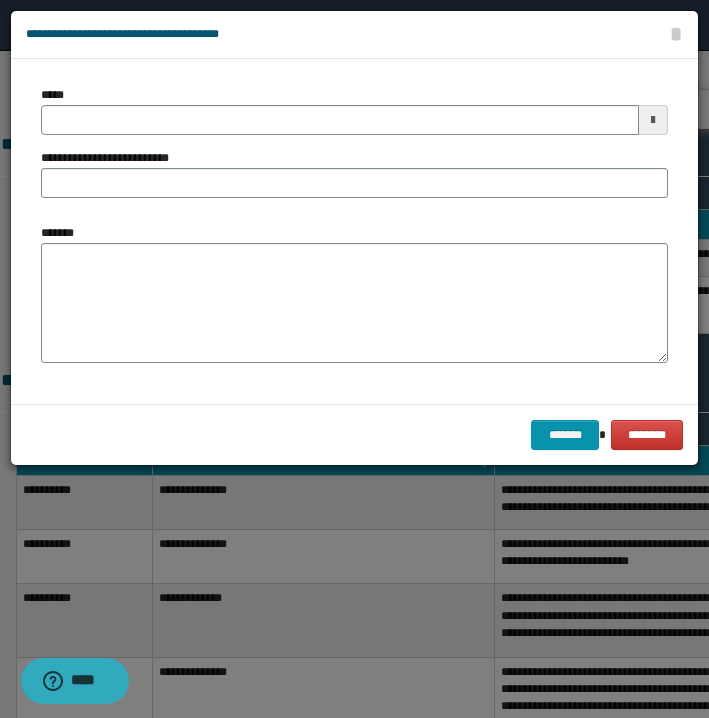 type 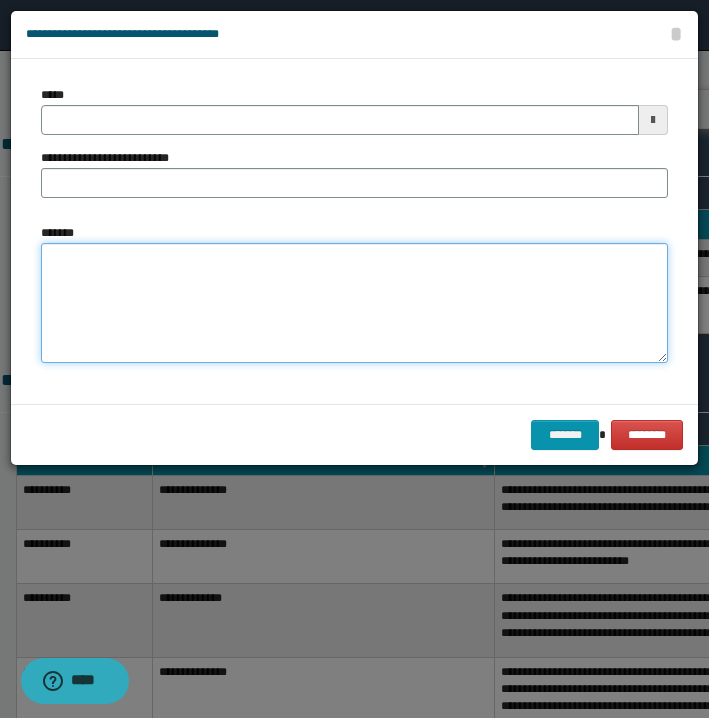 click on "*******" at bounding box center [354, 303] 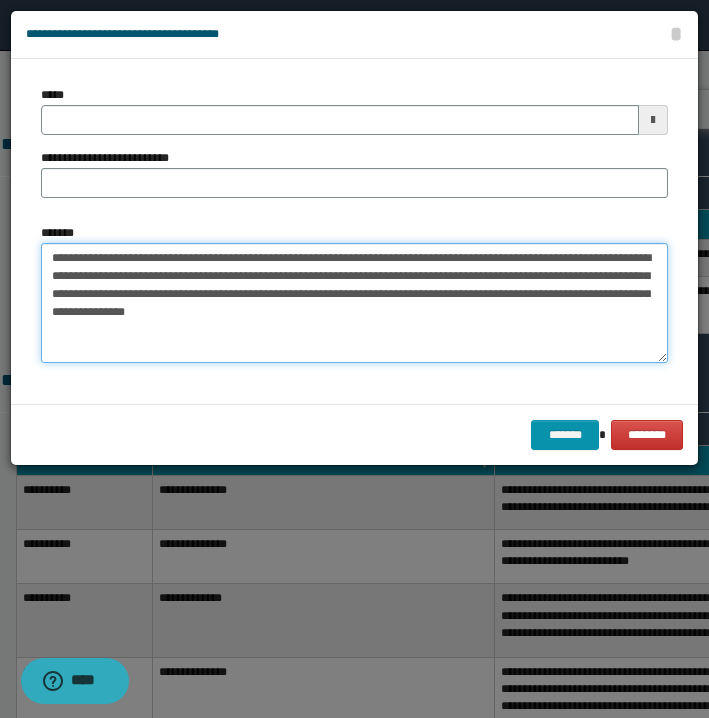 drag, startPoint x: 54, startPoint y: 255, endPoint x: 119, endPoint y: 256, distance: 65.00769 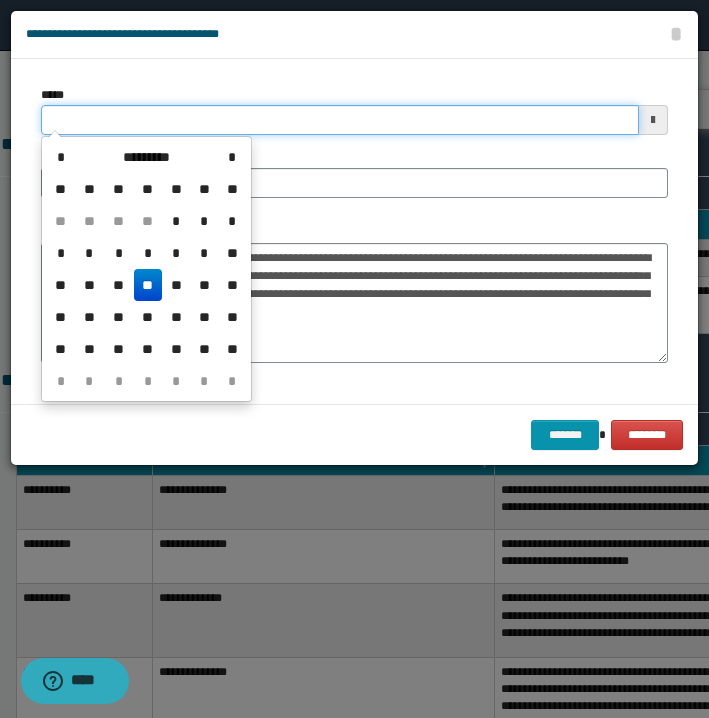 click on "*****" at bounding box center (340, 120) 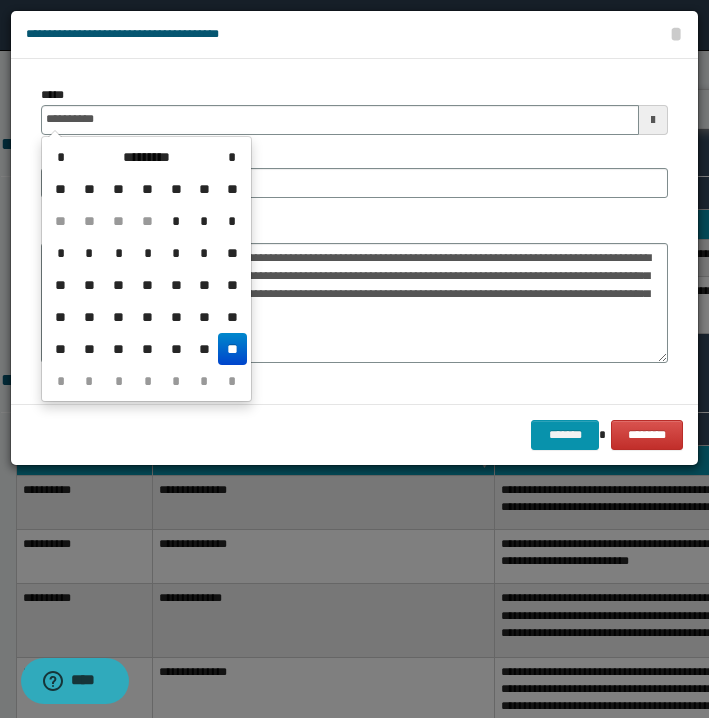type on "**********" 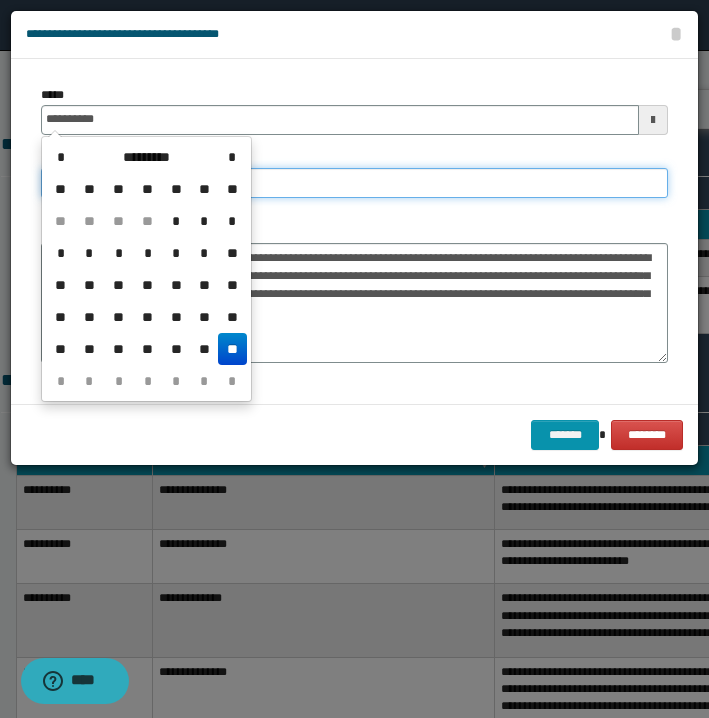 click on "**********" at bounding box center (354, 183) 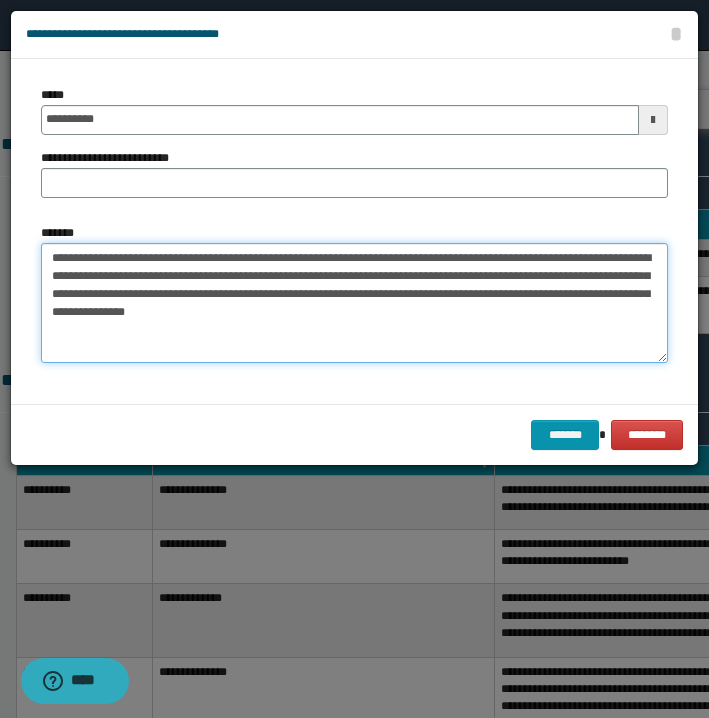 drag, startPoint x: 130, startPoint y: 258, endPoint x: 182, endPoint y: 257, distance: 52.009613 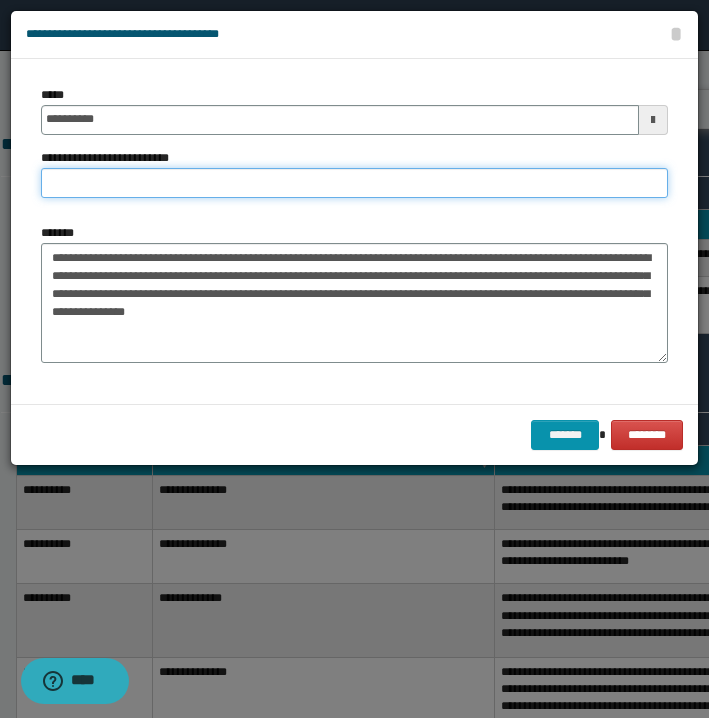 click on "**********" at bounding box center (354, 183) 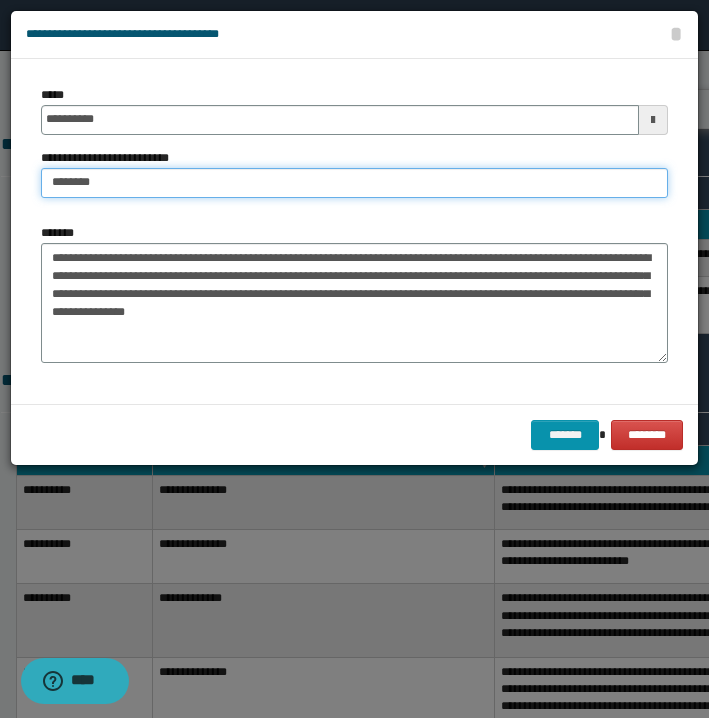 type on "*******" 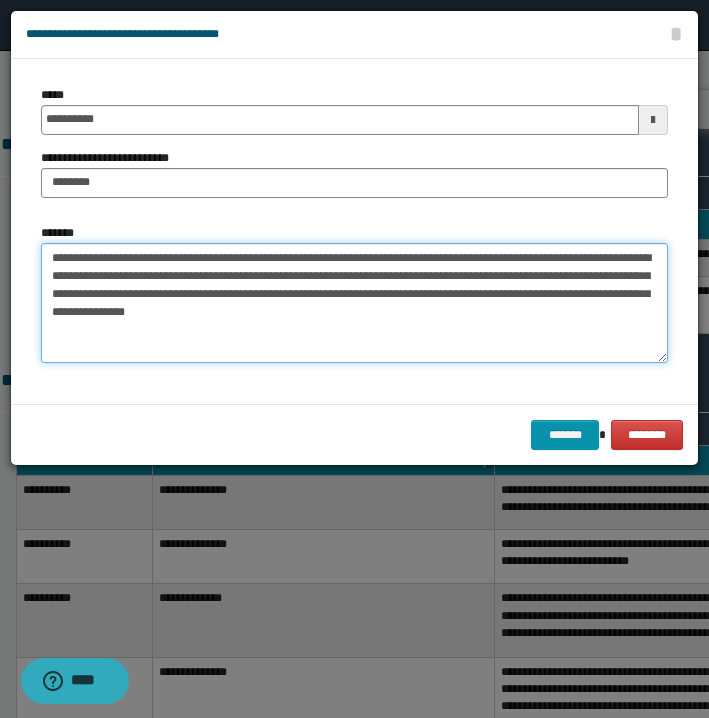 drag, startPoint x: 189, startPoint y: 252, endPoint x: 53, endPoint y: 252, distance: 136 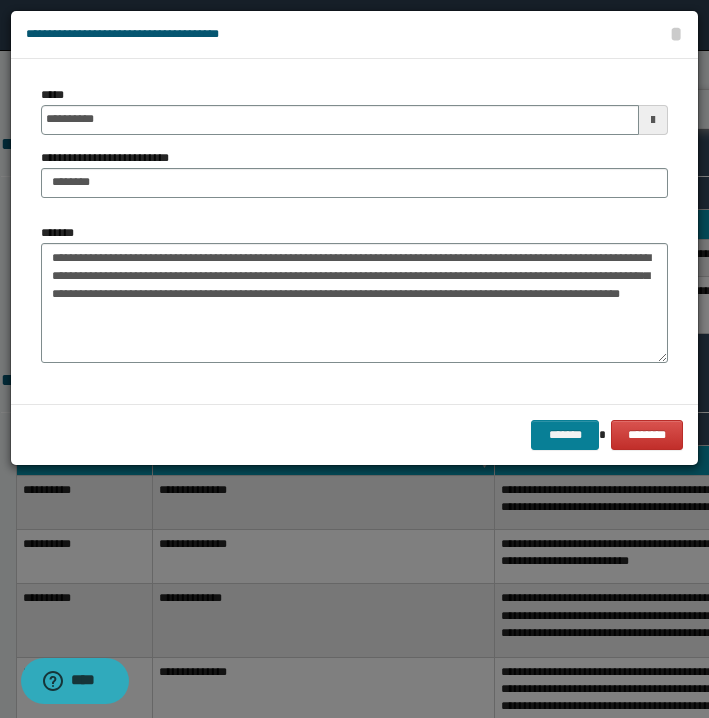 click on "*******" at bounding box center (565, 435) 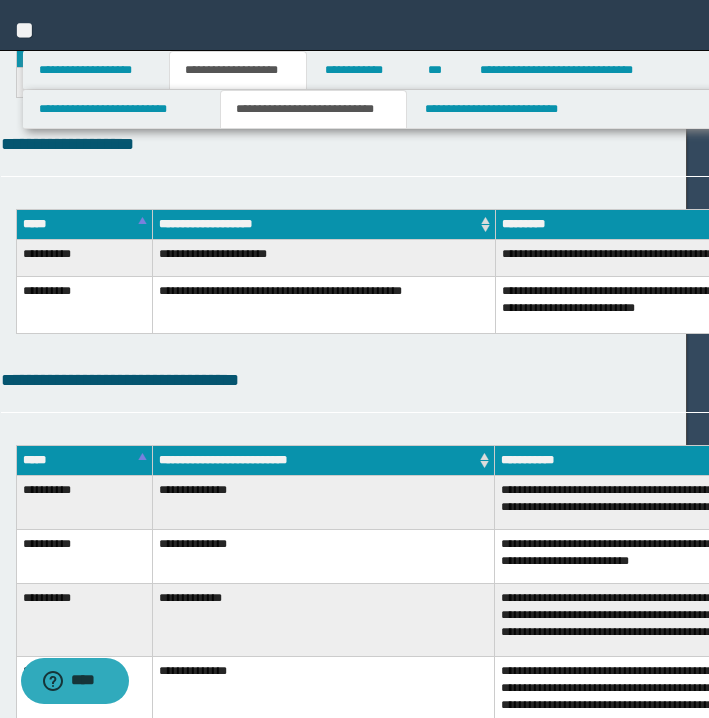 click on "*******" at bounding box center (1327, 381) 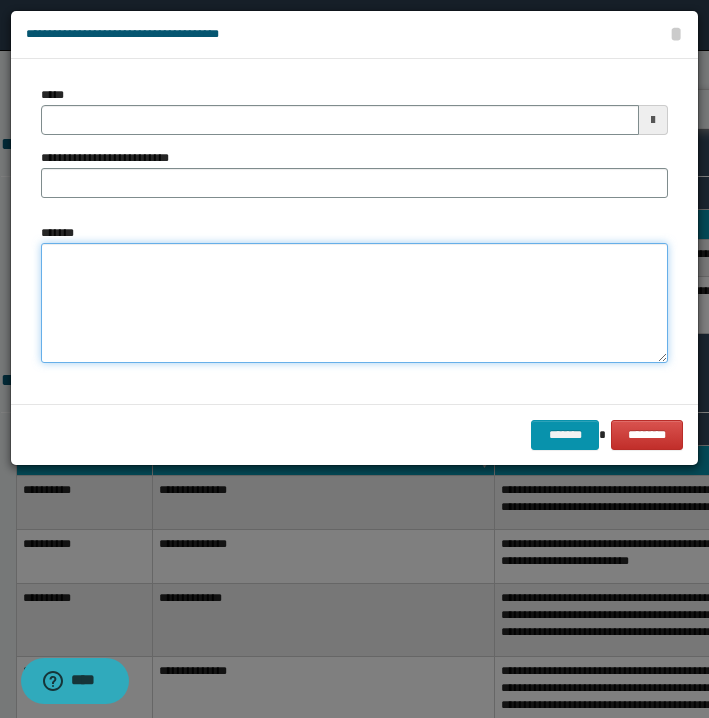 click on "*******" at bounding box center [354, 303] 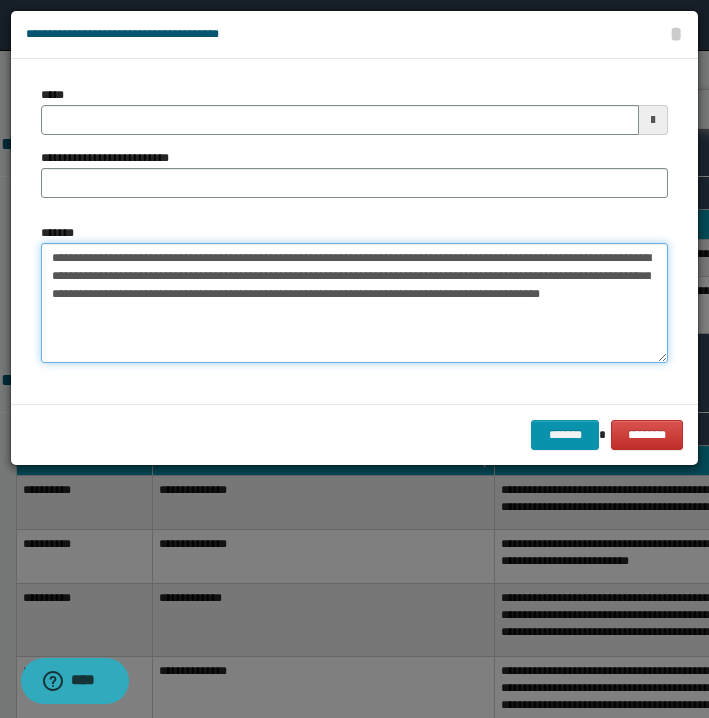 drag, startPoint x: 51, startPoint y: 258, endPoint x: 122, endPoint y: 259, distance: 71.00704 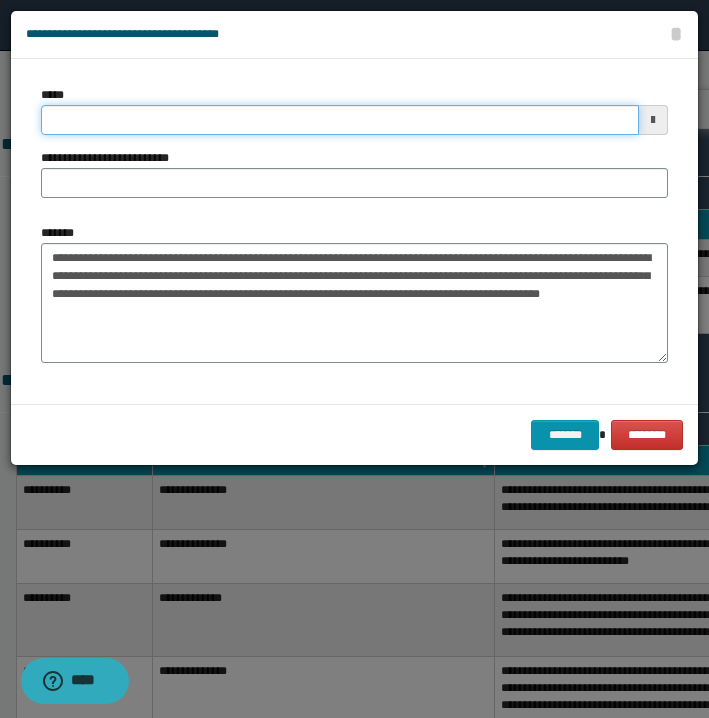 click on "*****" at bounding box center [340, 120] 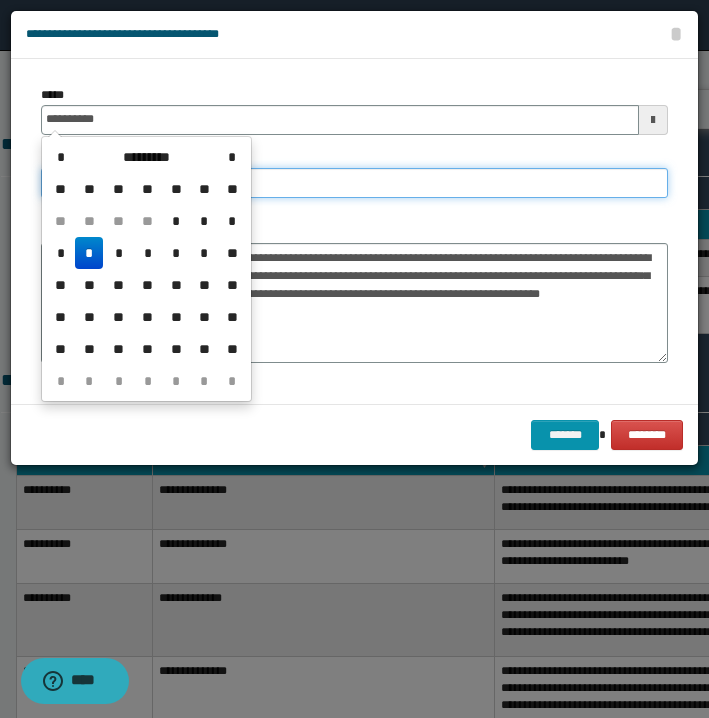type on "**********" 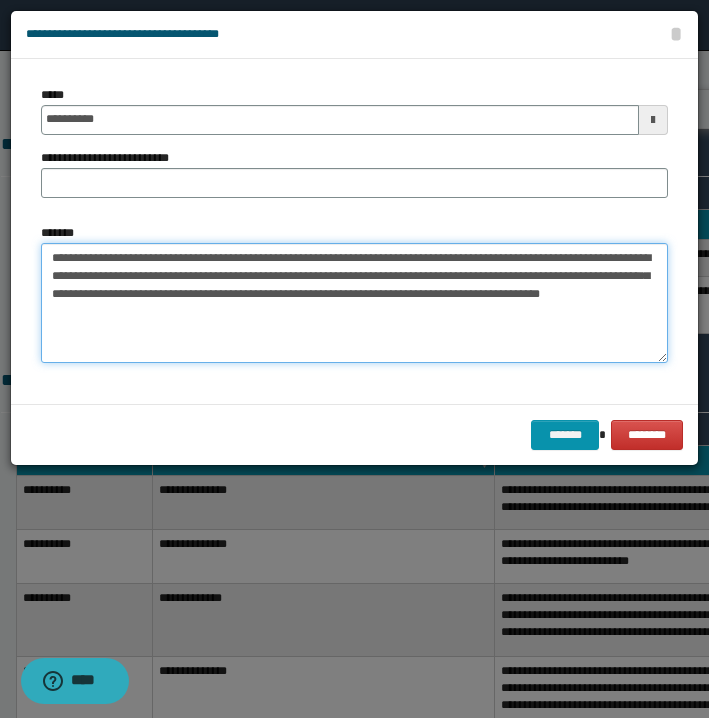 drag, startPoint x: 130, startPoint y: 255, endPoint x: 322, endPoint y: 258, distance: 192.02344 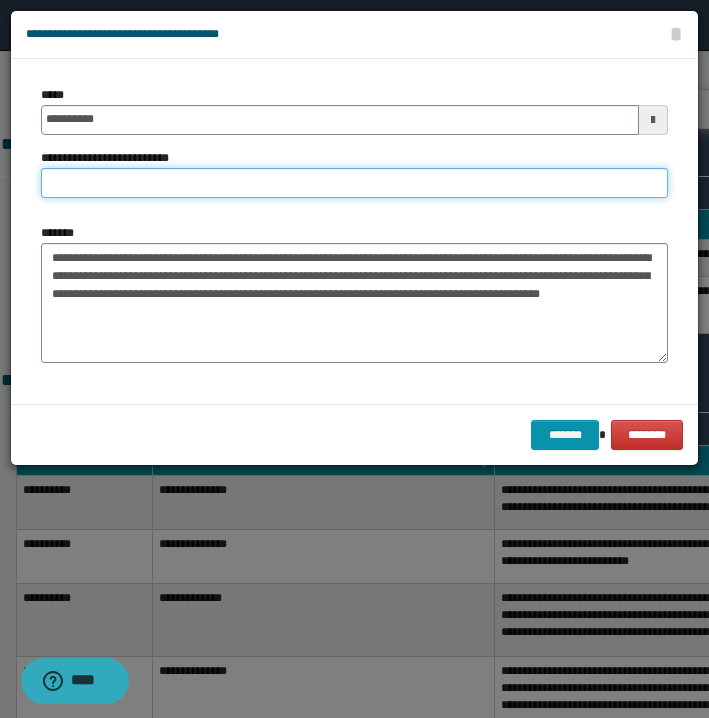 click on "**********" at bounding box center [354, 183] 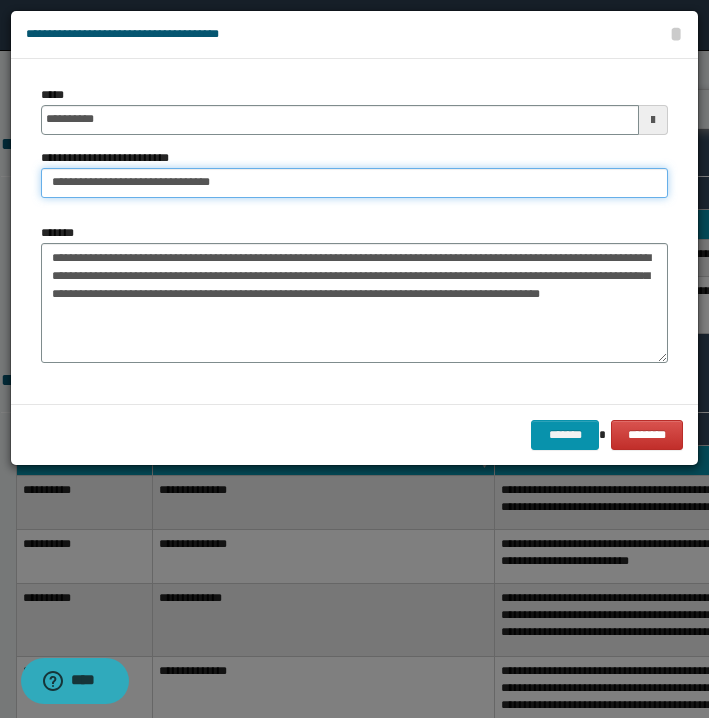 type on "**********" 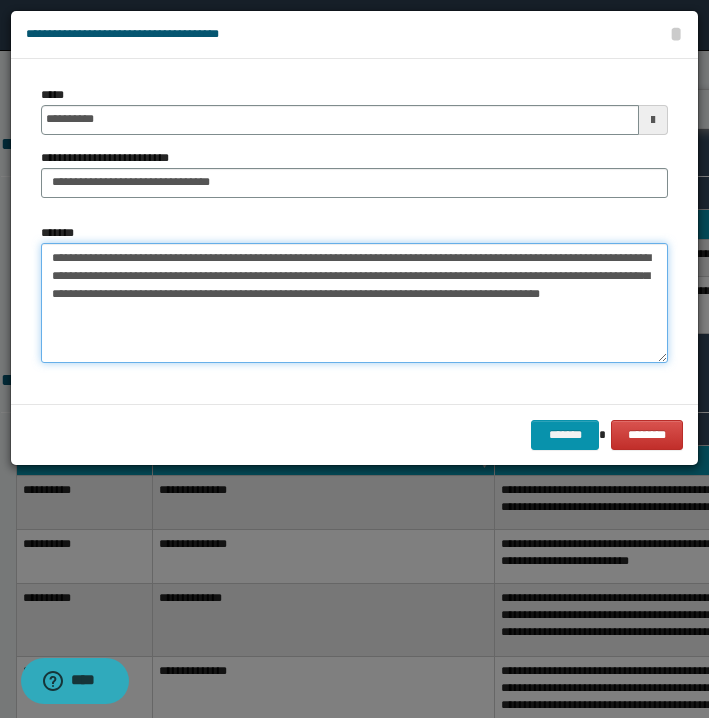 drag, startPoint x: 348, startPoint y: 254, endPoint x: 79, endPoint y: 234, distance: 269.74246 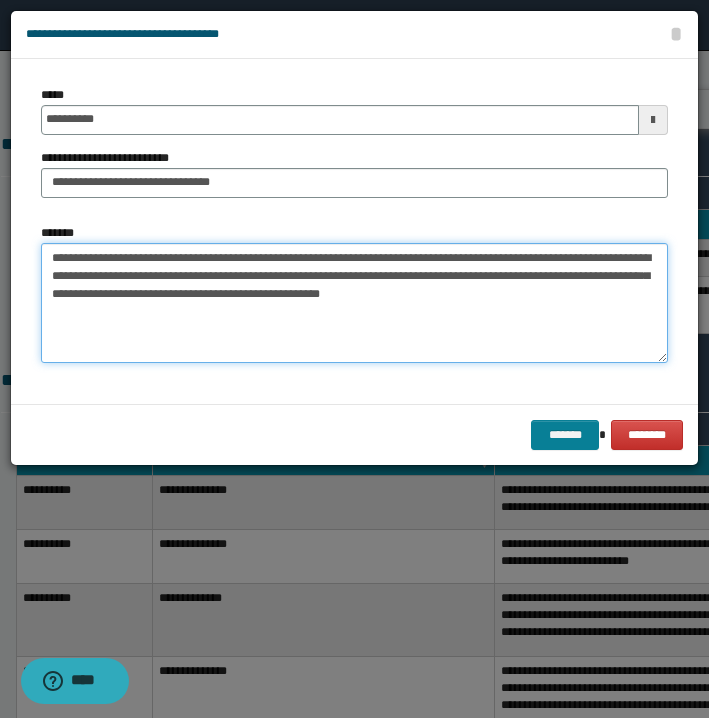 type on "**********" 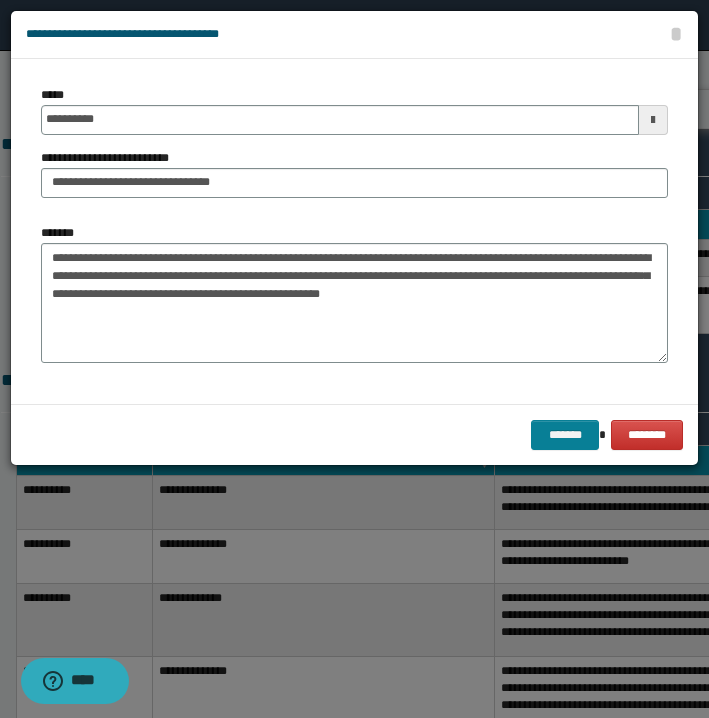 click on "*******" at bounding box center (565, 435) 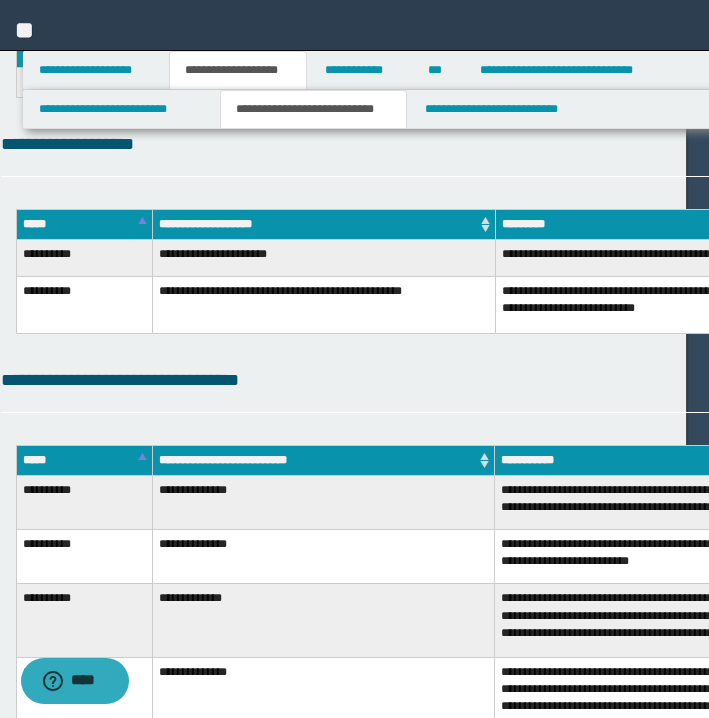 click on "*******" at bounding box center (1327, 381) 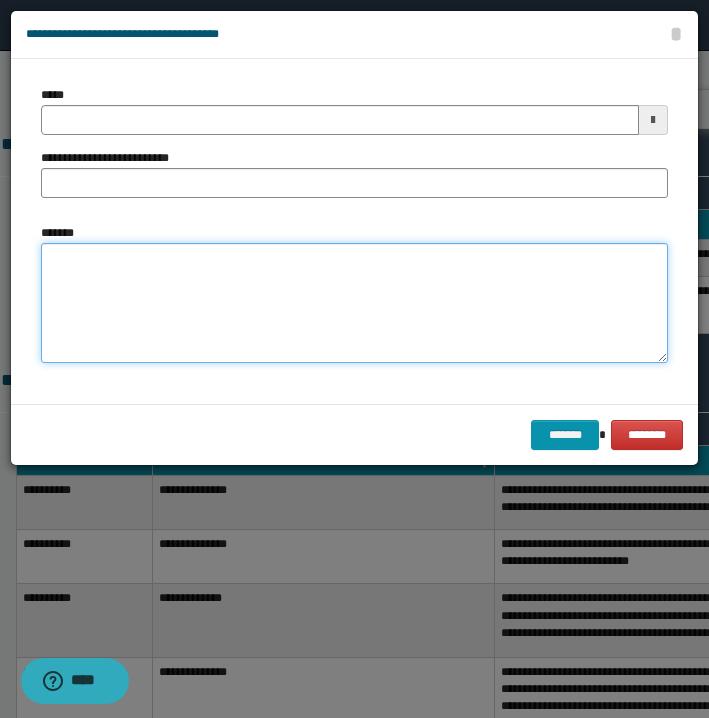 click on "*******" at bounding box center (354, 303) 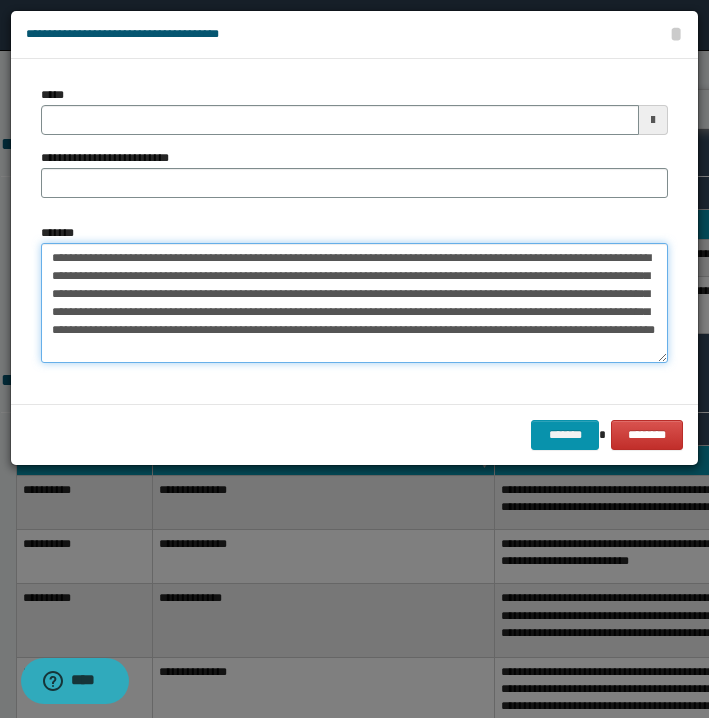 drag, startPoint x: 51, startPoint y: 258, endPoint x: 128, endPoint y: 261, distance: 77.05842 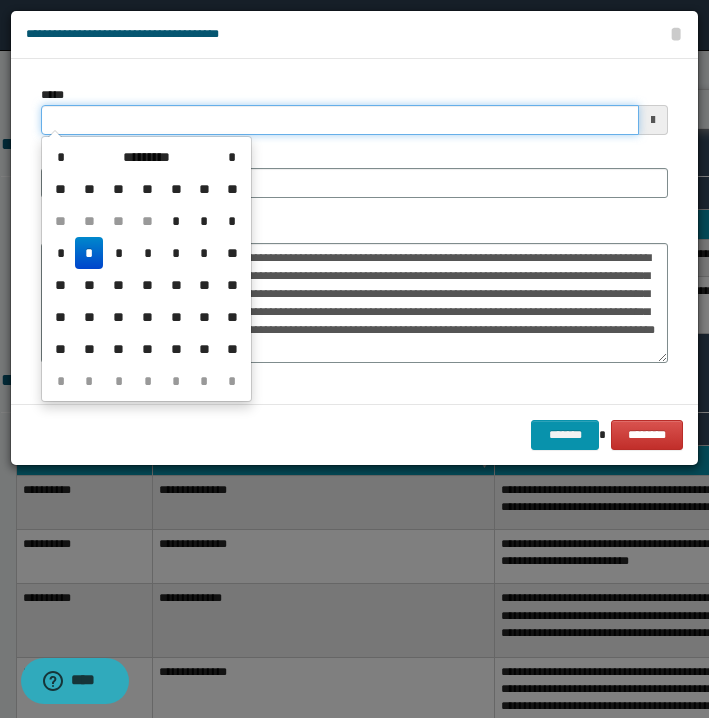 click on "*****" at bounding box center [340, 120] 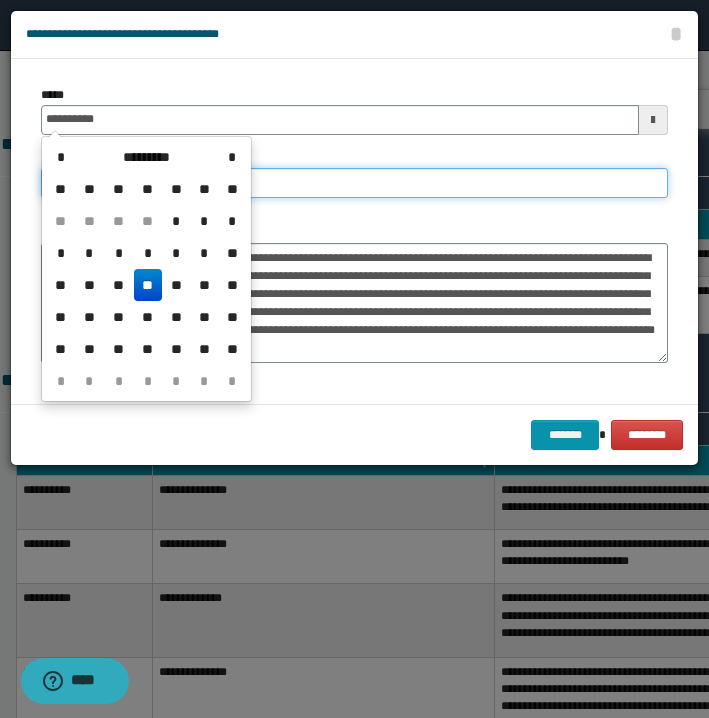 type on "**********" 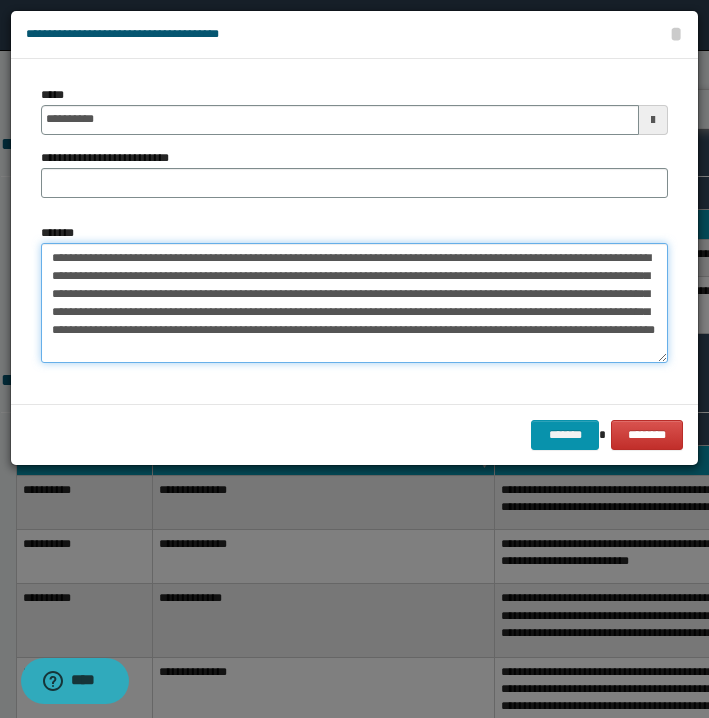 drag, startPoint x: 131, startPoint y: 256, endPoint x: 227, endPoint y: 256, distance: 96 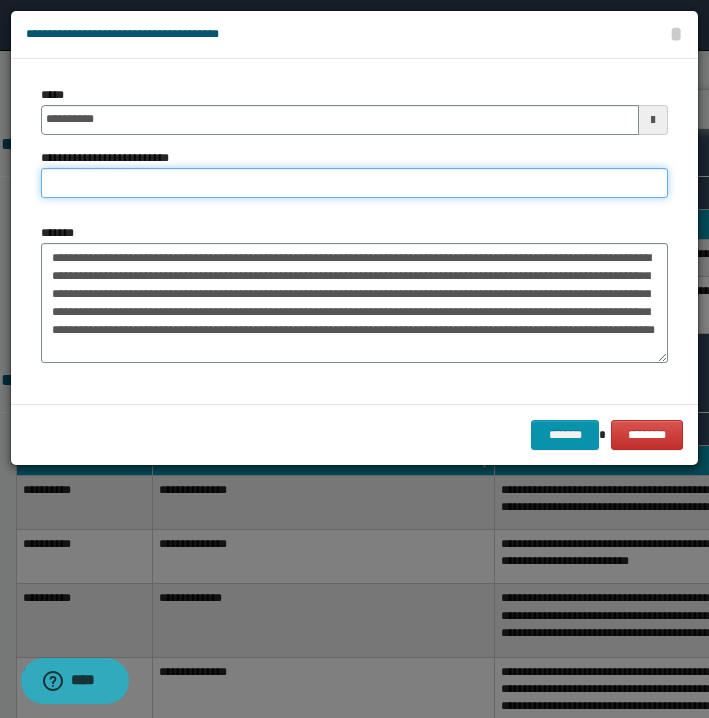 click on "**********" at bounding box center [354, 183] 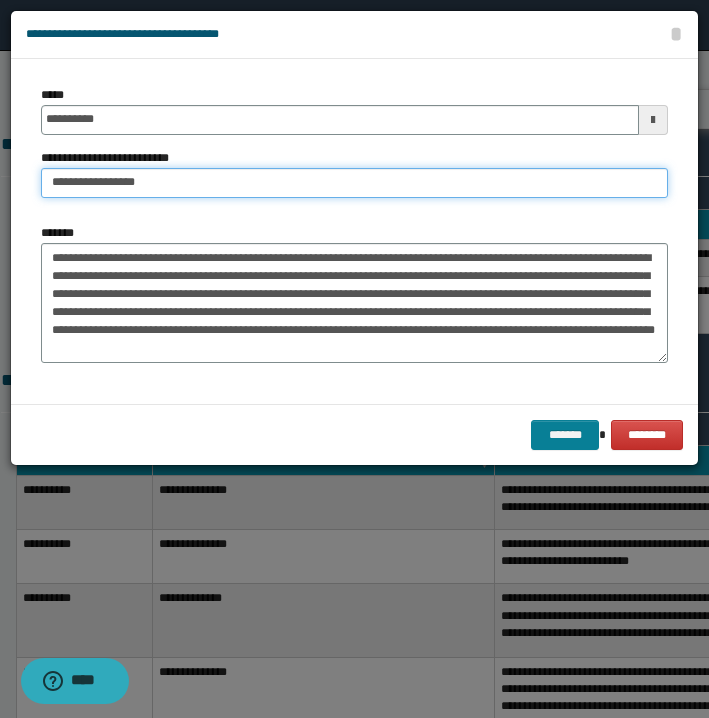 type on "**********" 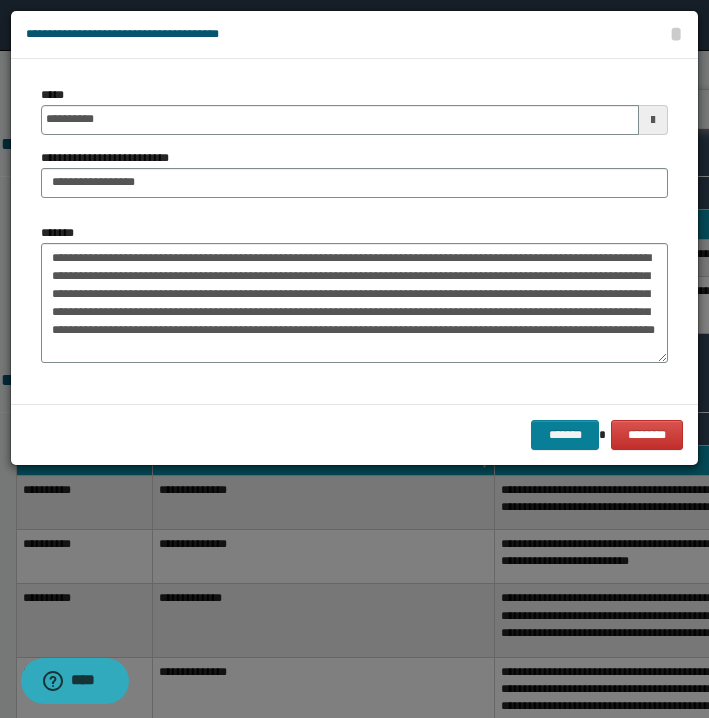 click on "*******" at bounding box center [565, 435] 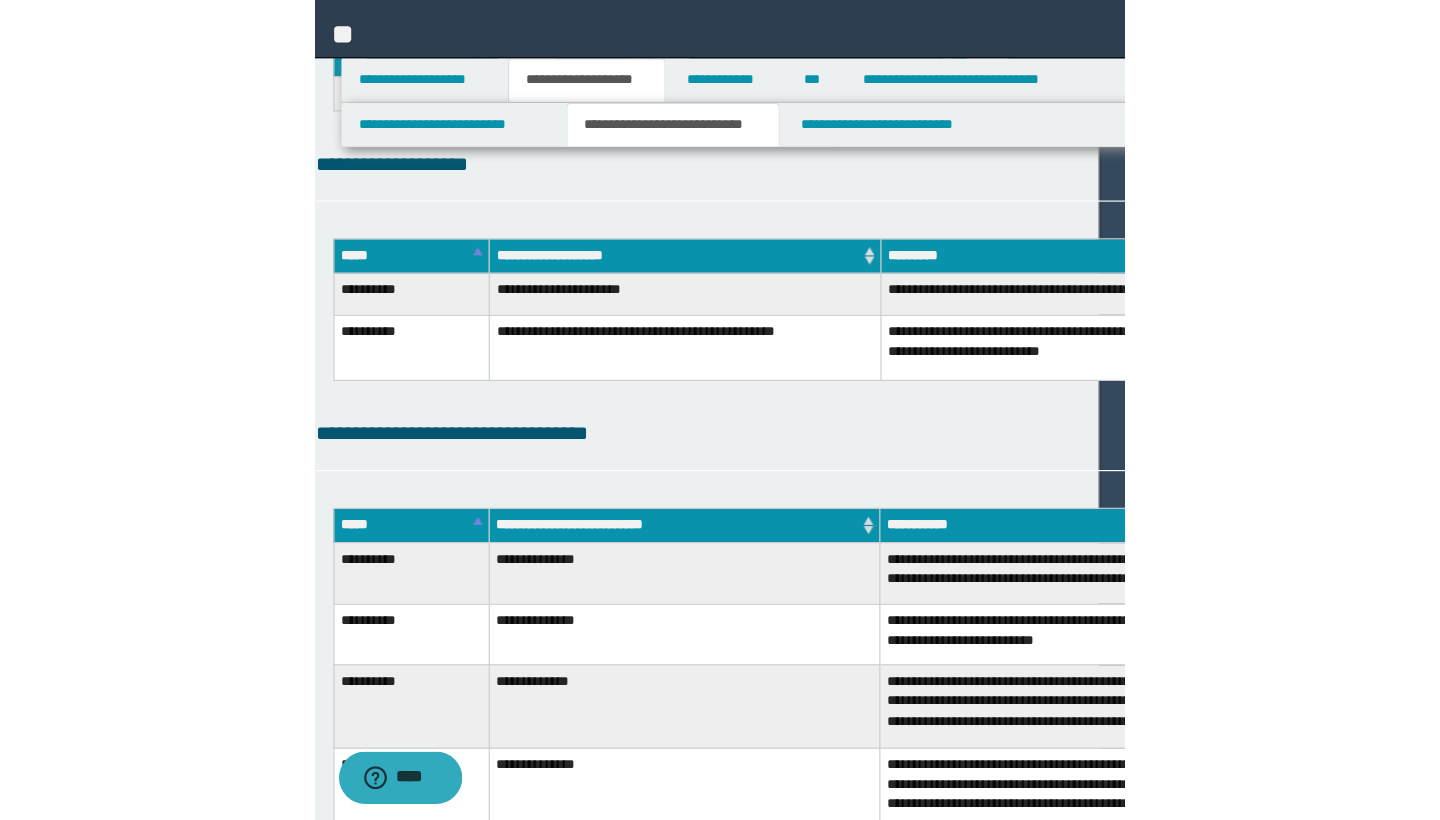 scroll, scrollTop: 2404, scrollLeft: 0, axis: vertical 